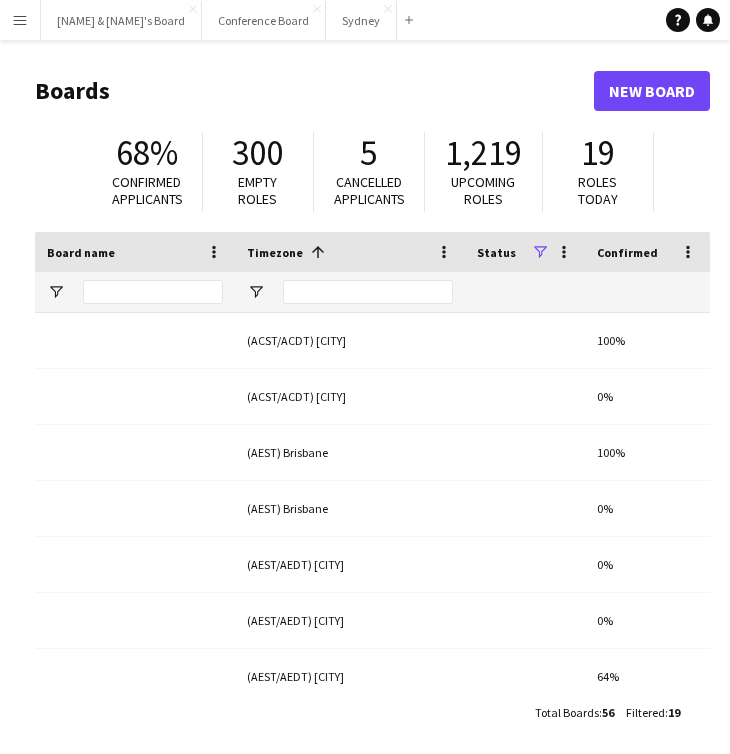 scroll, scrollTop: 0, scrollLeft: 0, axis: both 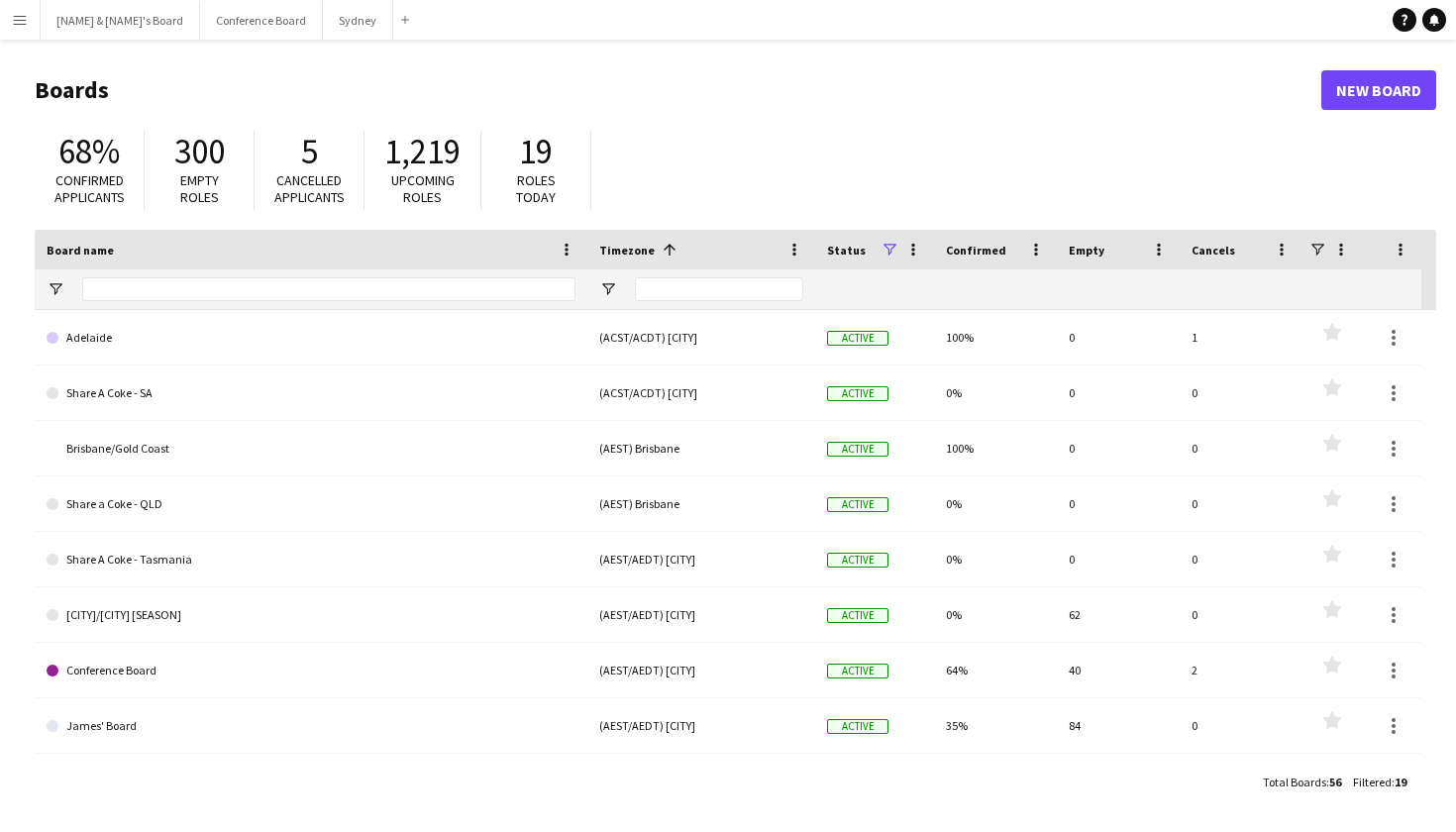 click on "Menu" at bounding box center [20, 20] 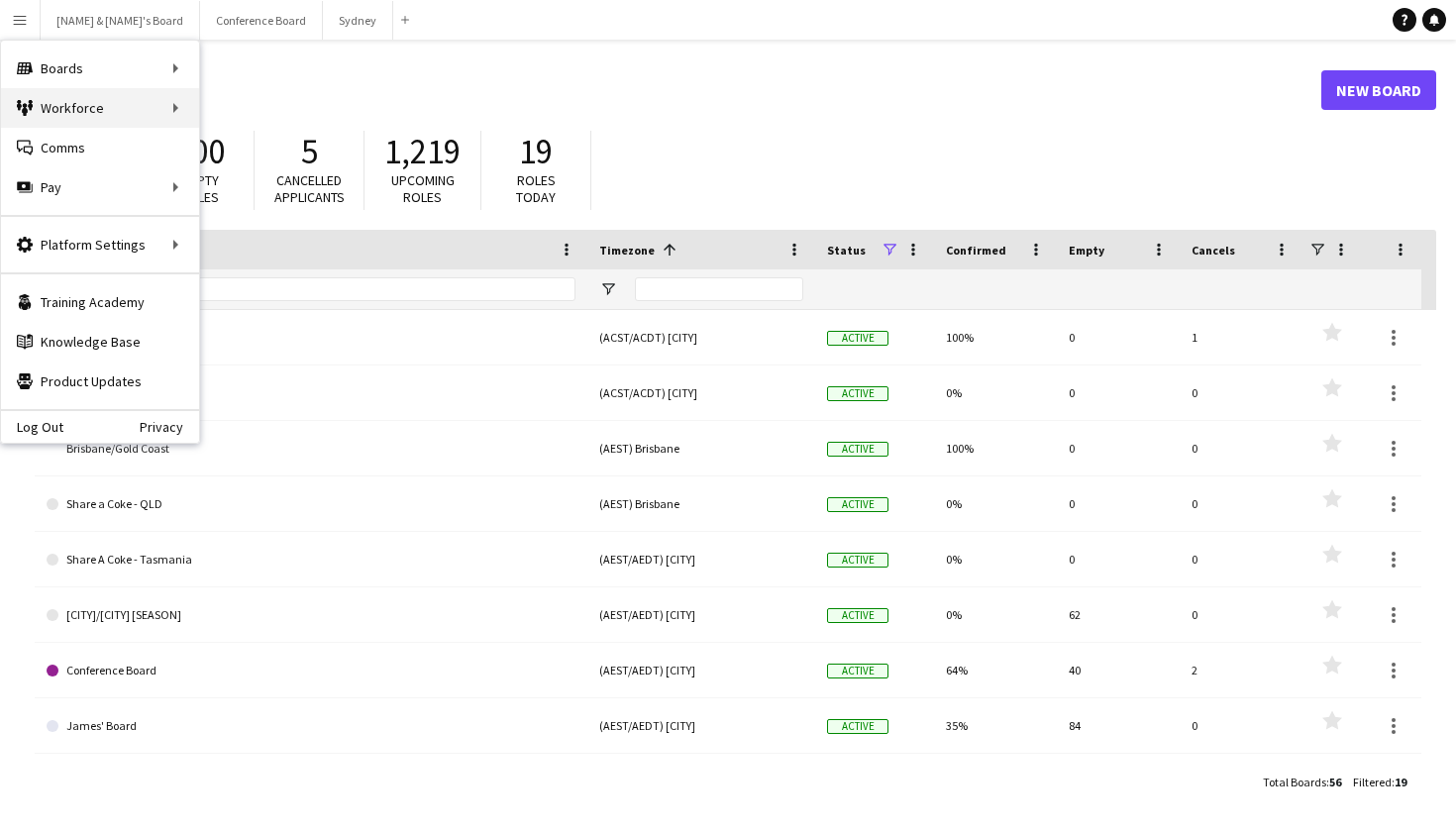 click on "Workforce
Workforce" at bounding box center [100, 108] 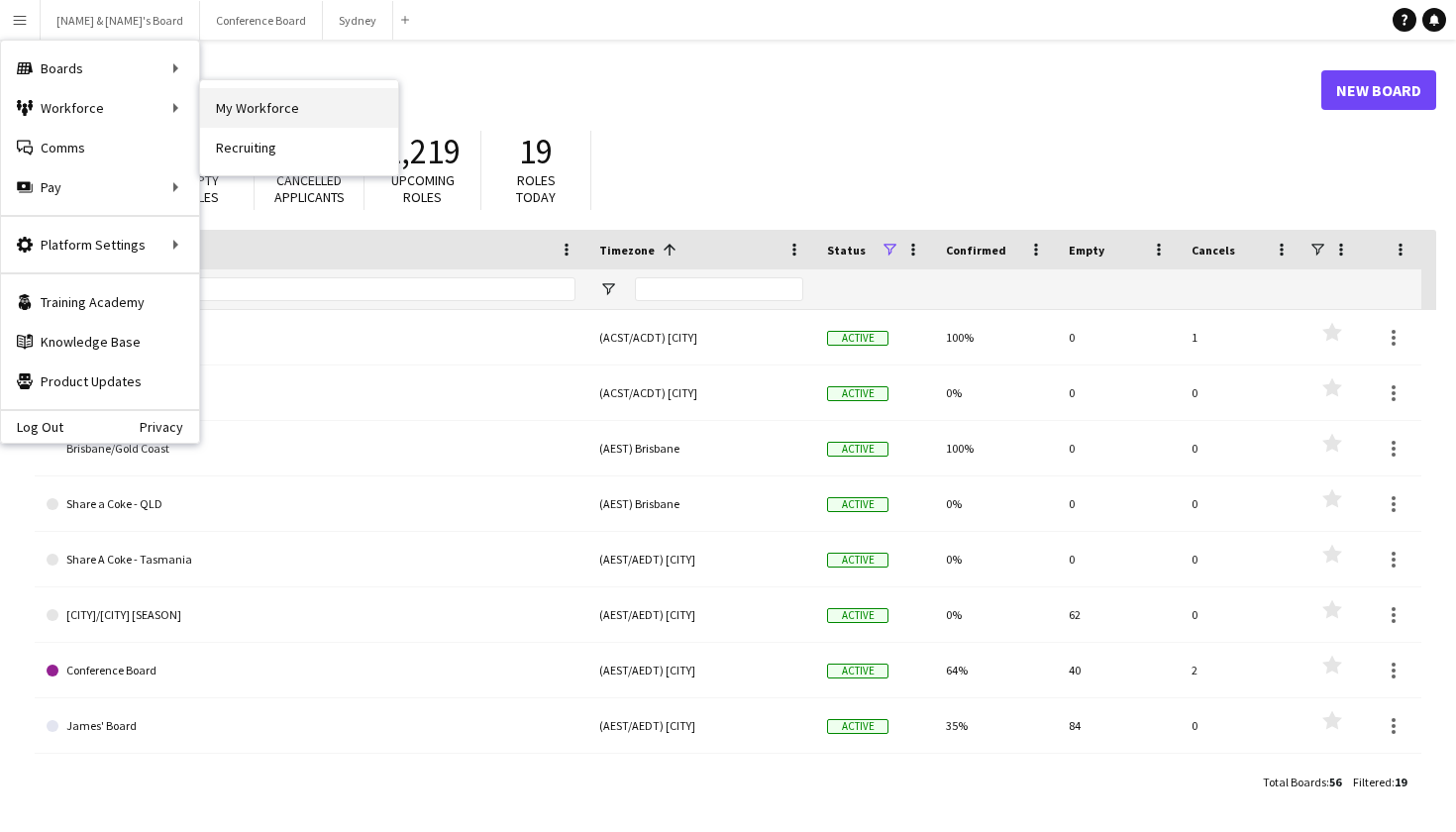 click on "My Workforce" at bounding box center (299, 108) 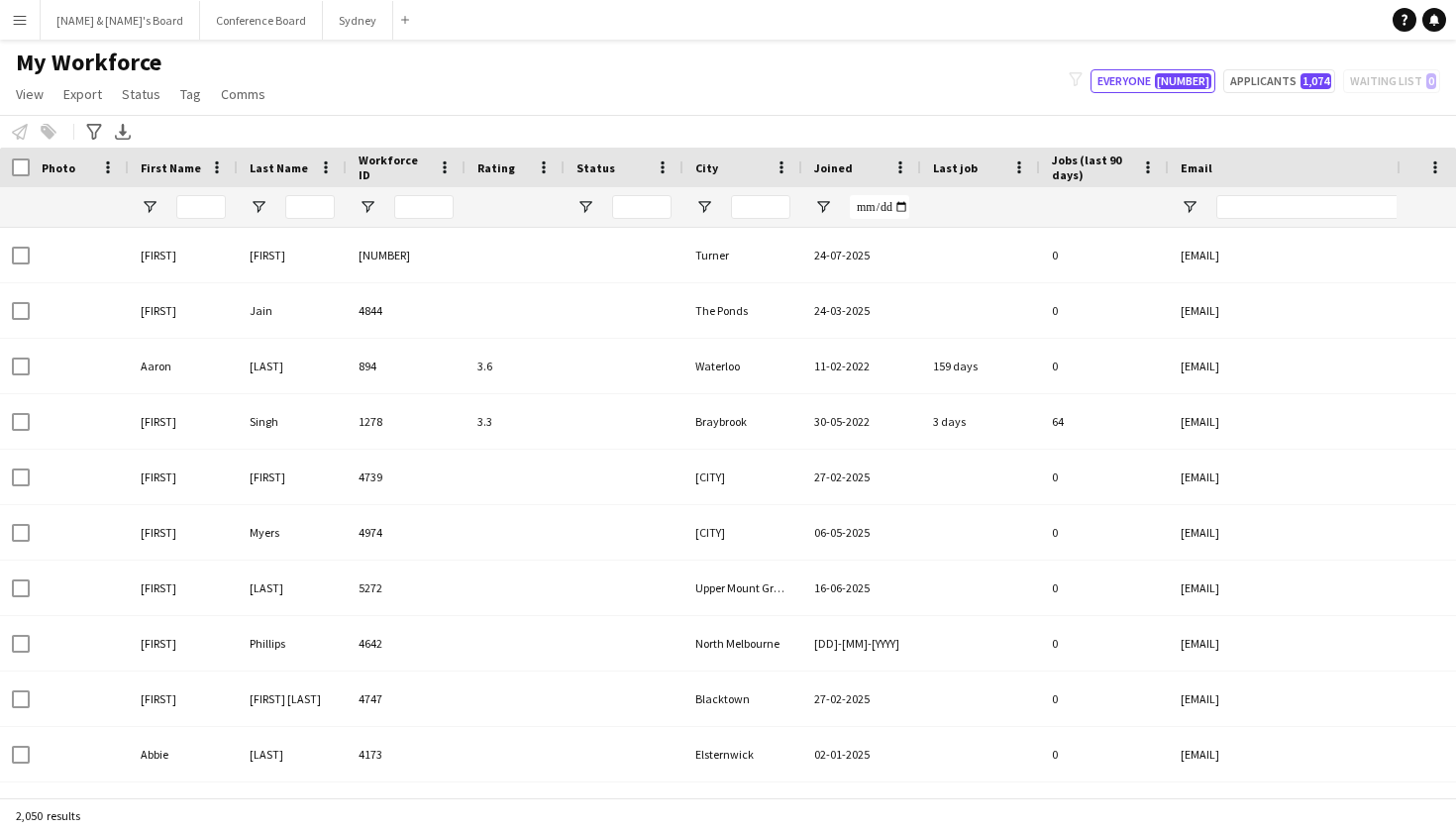type on "**********" 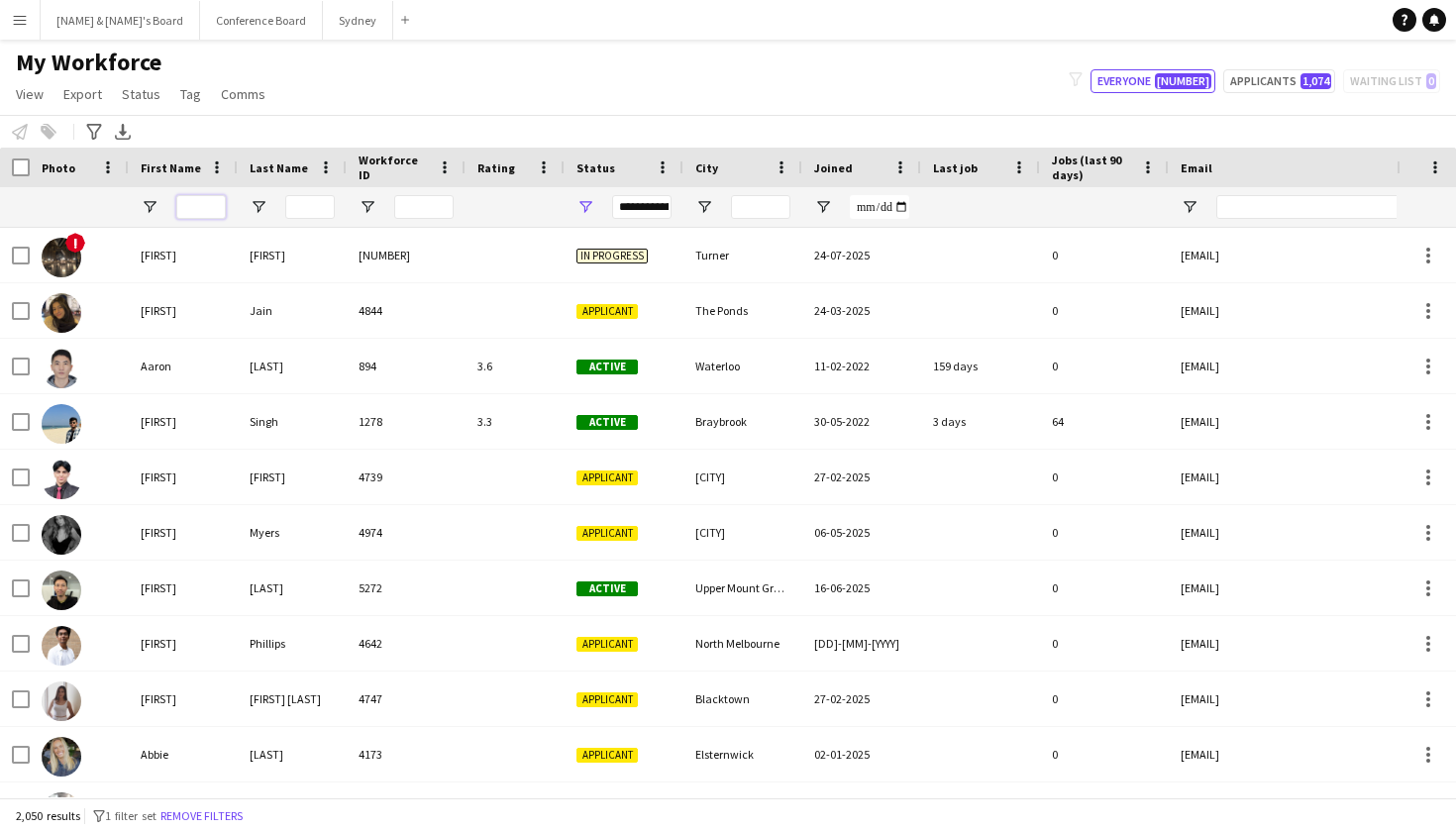 click at bounding box center (201, 207) 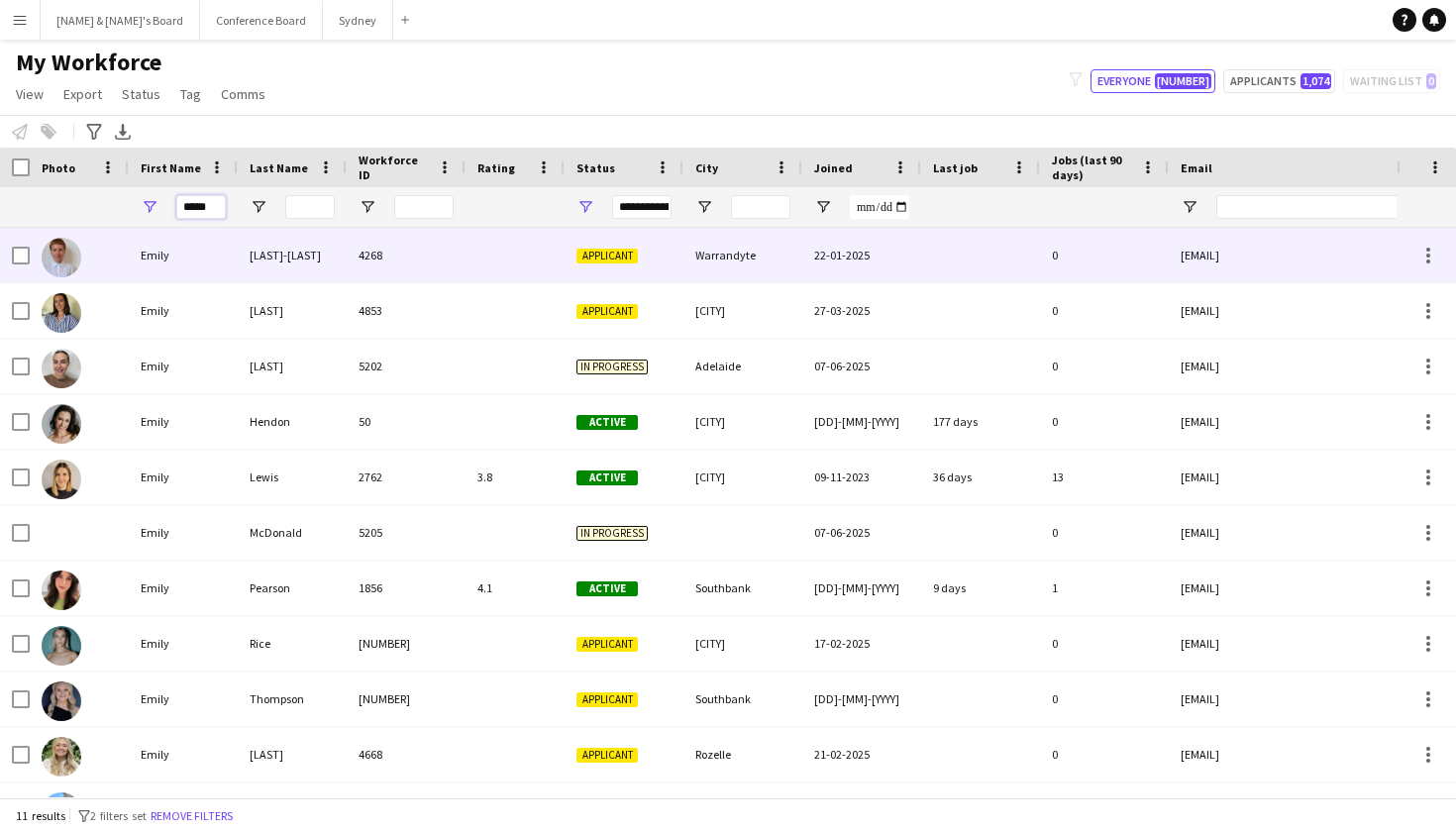 type on "*****" 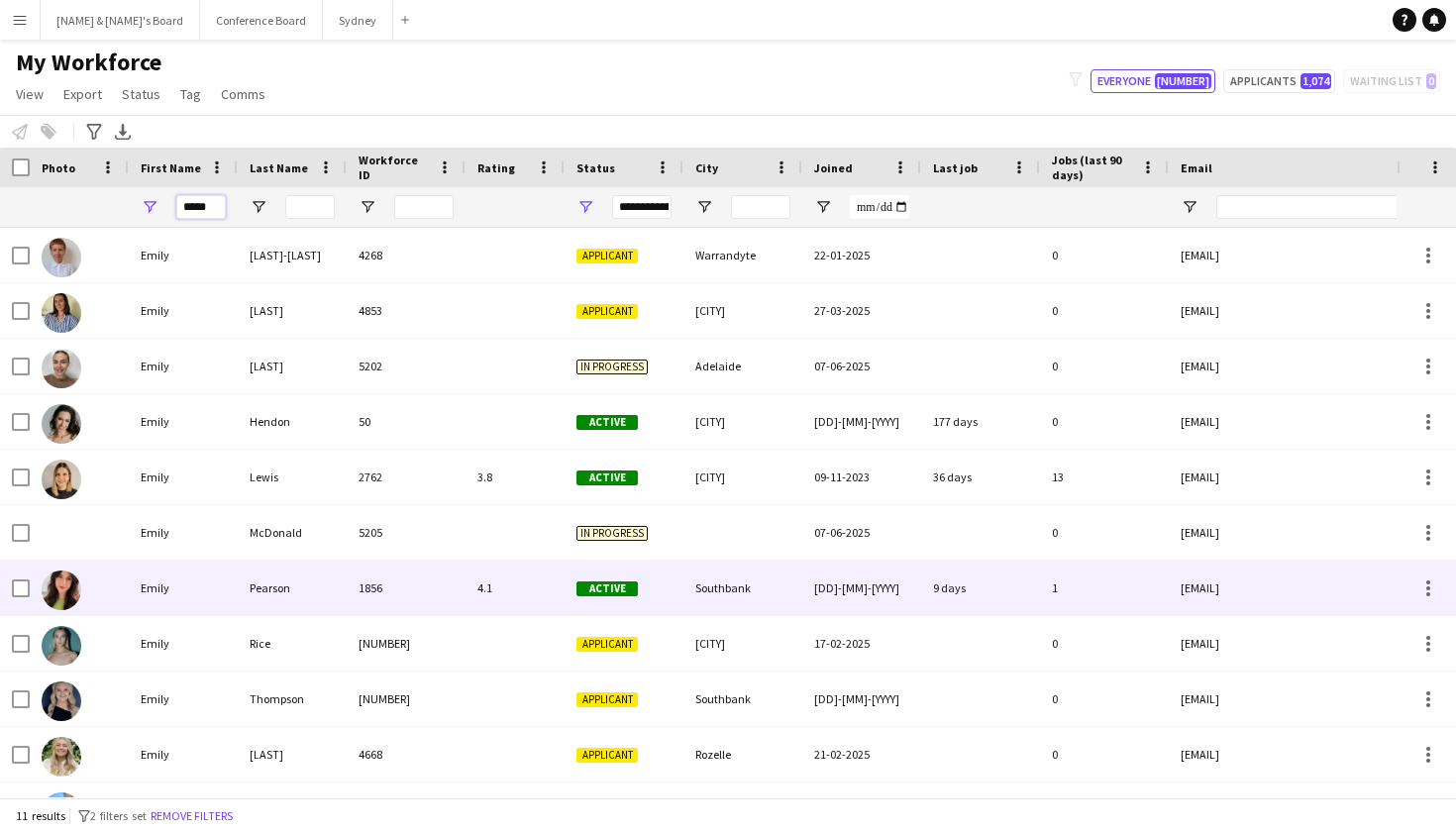 scroll, scrollTop: 0, scrollLeft: 0, axis: both 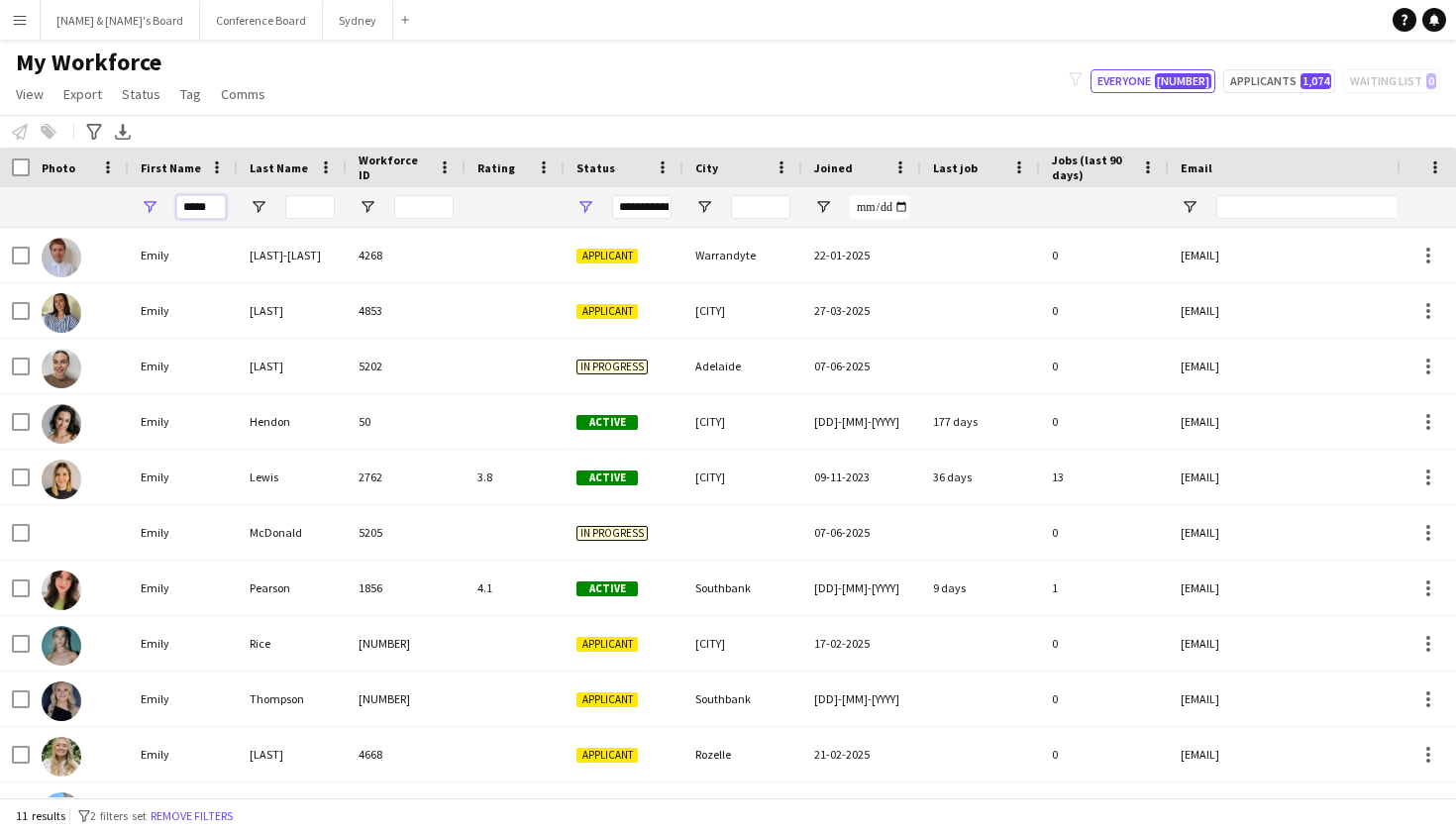 click on "*****" at bounding box center (201, 207) 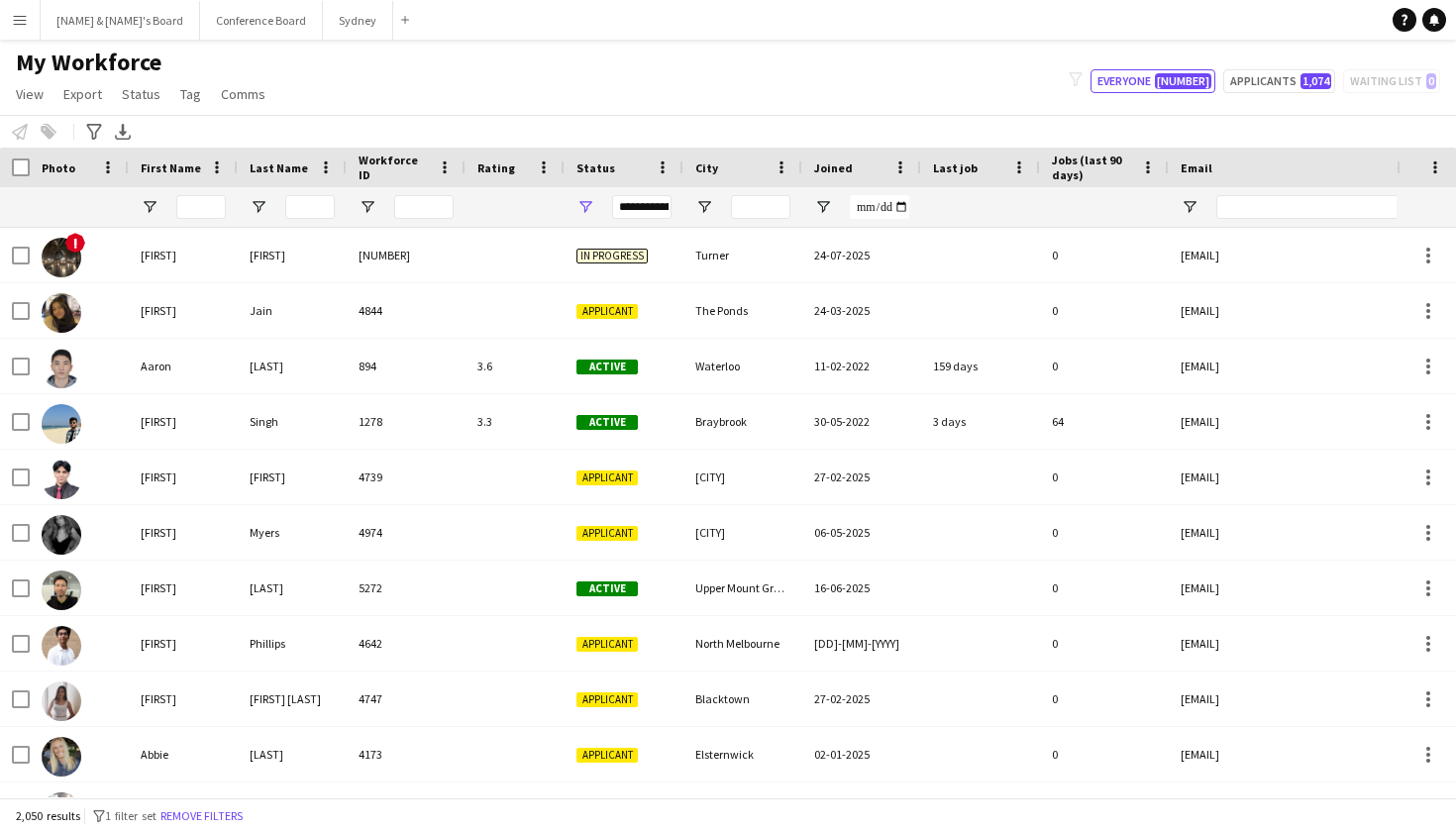 click at bounding box center [310, 207] 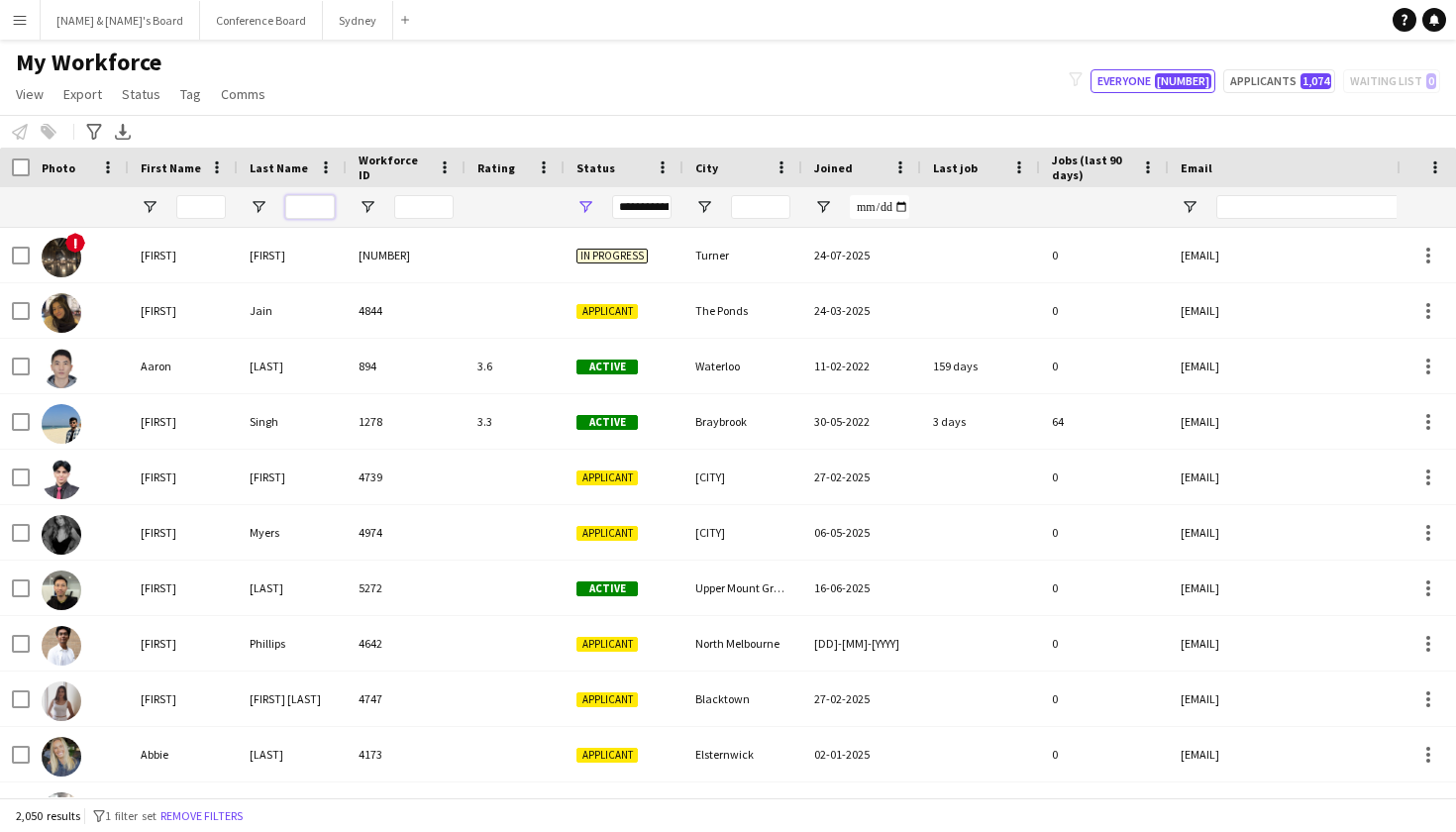 click at bounding box center [310, 207] 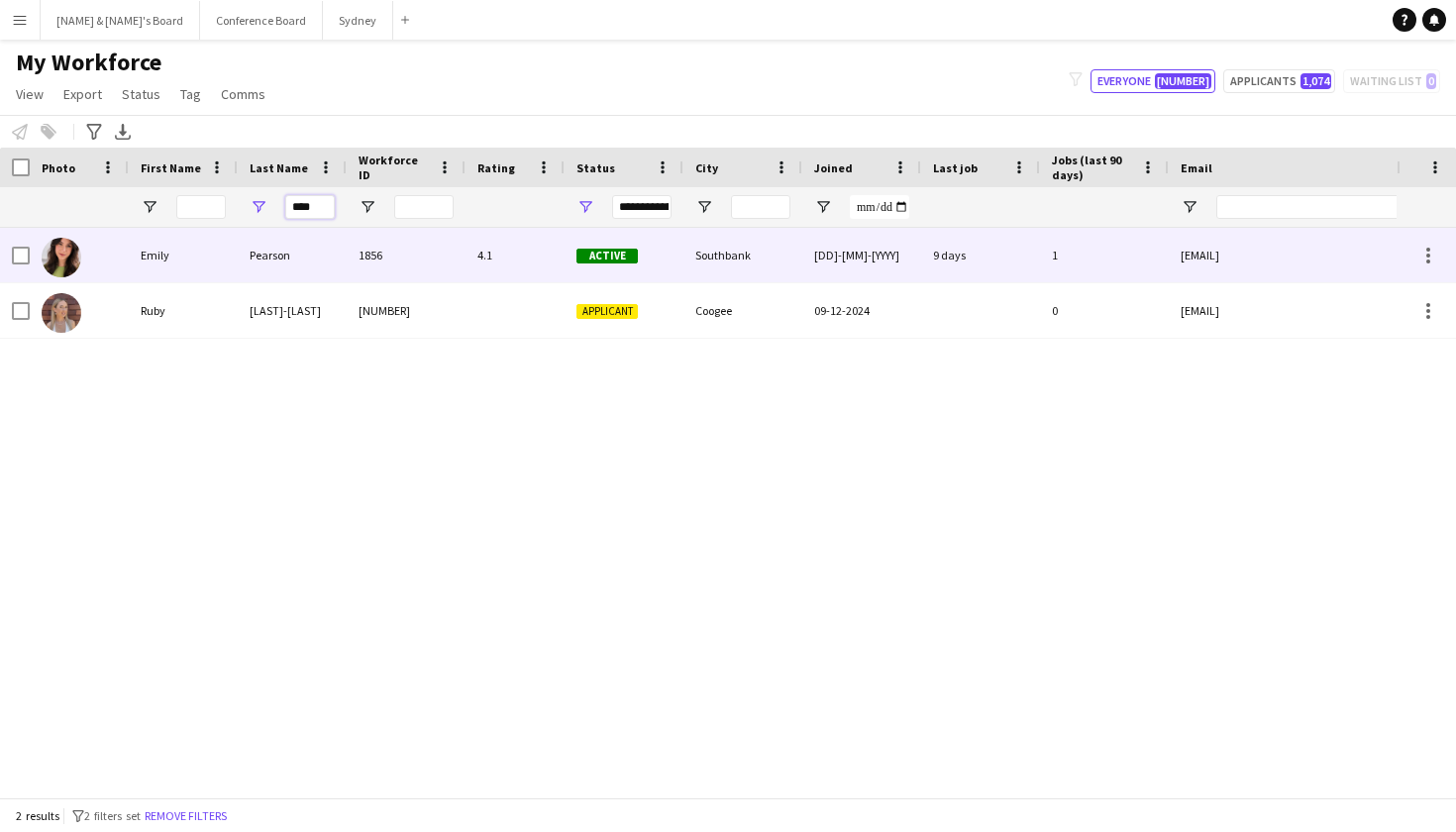 type on "****" 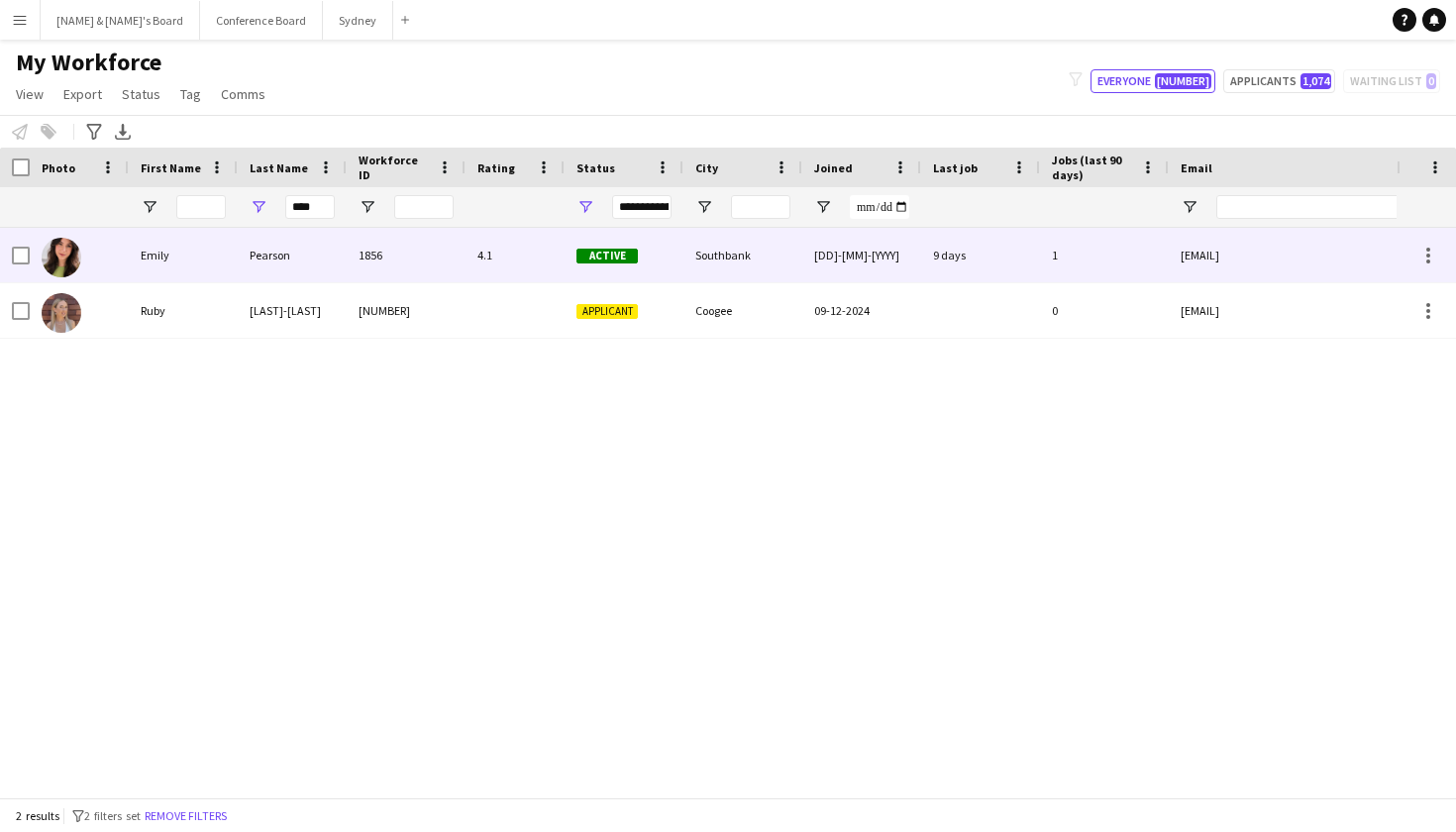 click on "Pearson" at bounding box center (292, 255) 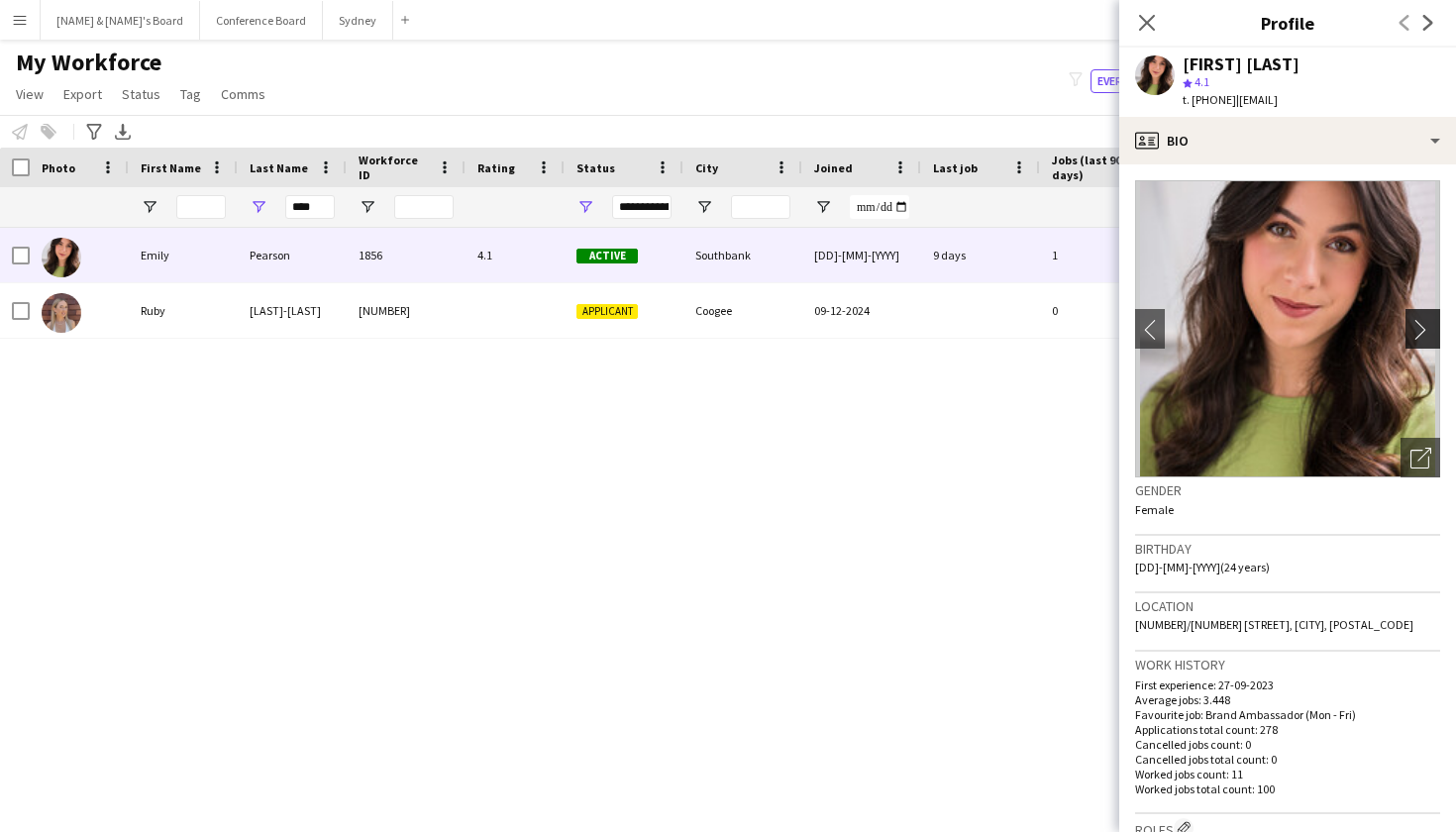 click on "chevron-right" 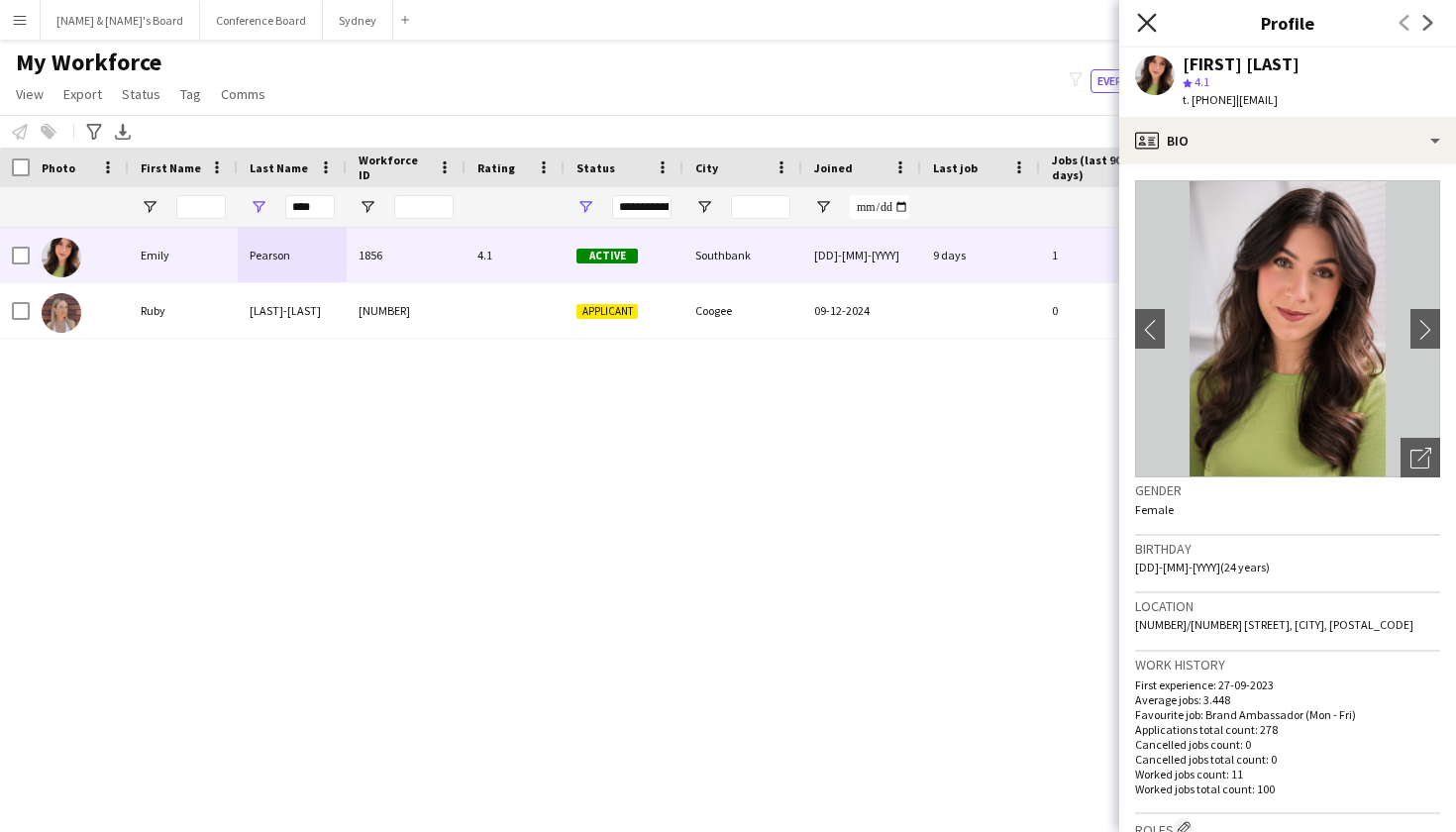 click on "Close pop-in" 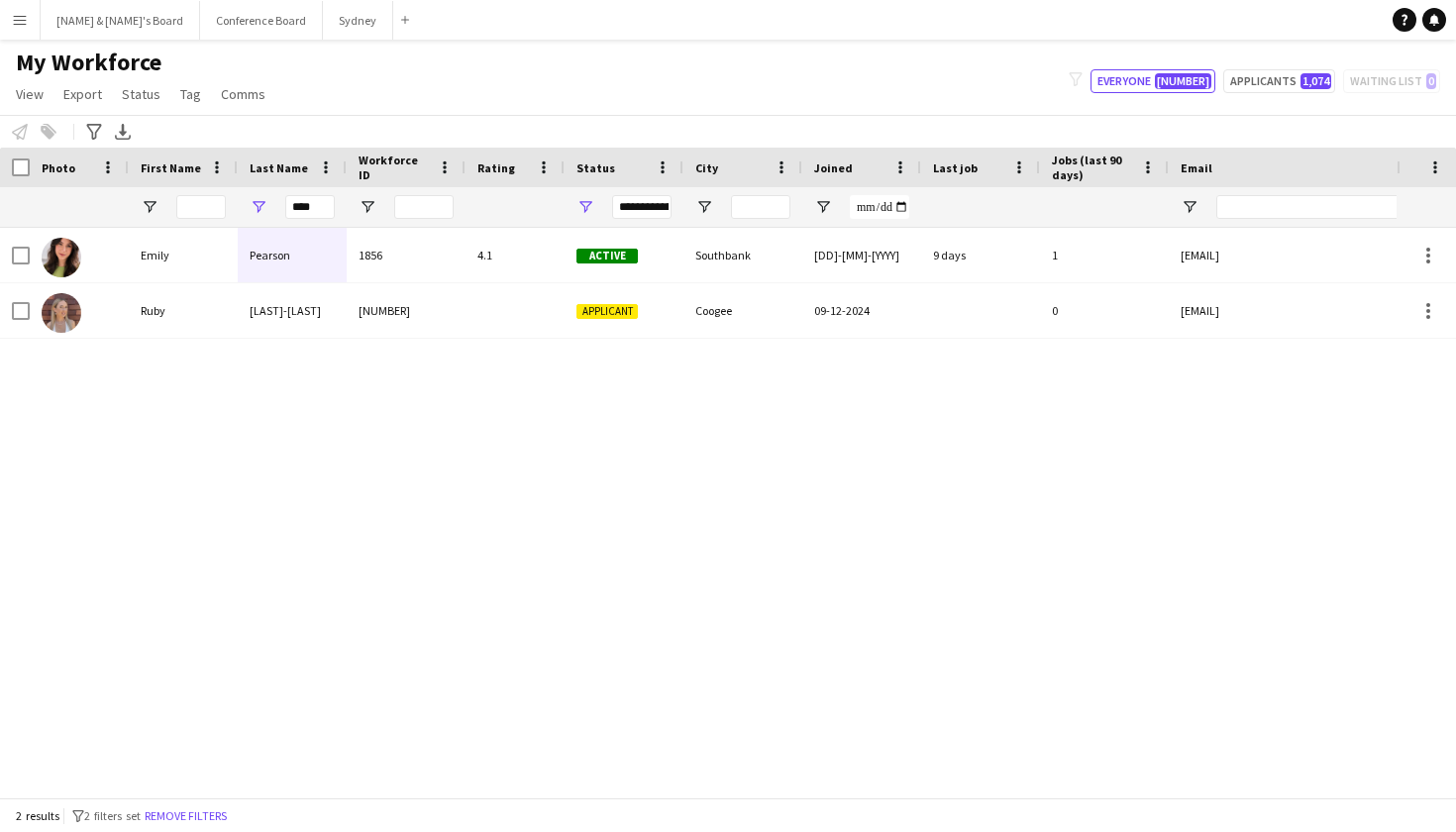 click on "Menu" at bounding box center [20, 20] 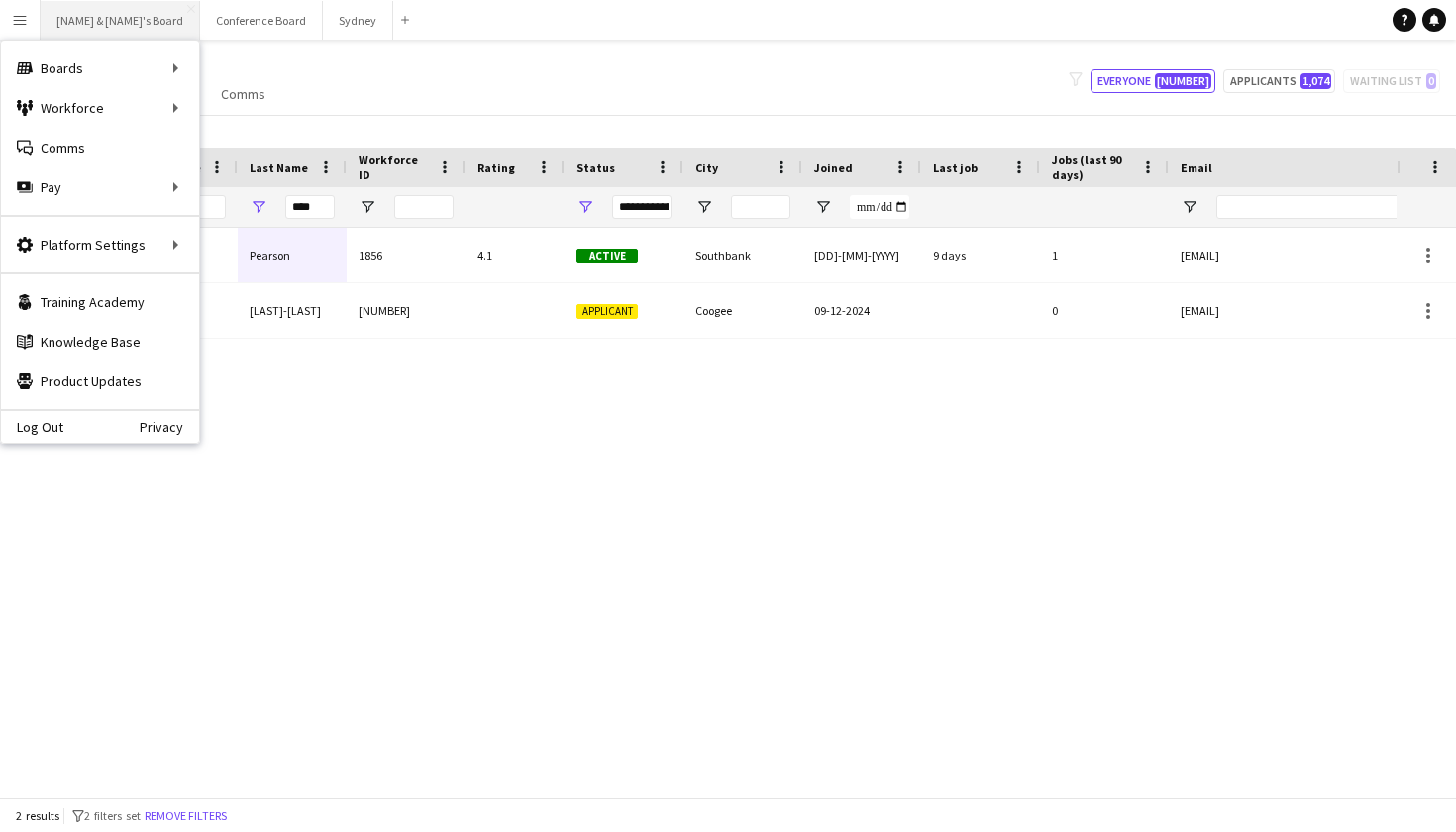 click on "[NAME] & [NAME]'s Board
Close" at bounding box center (120, 20) 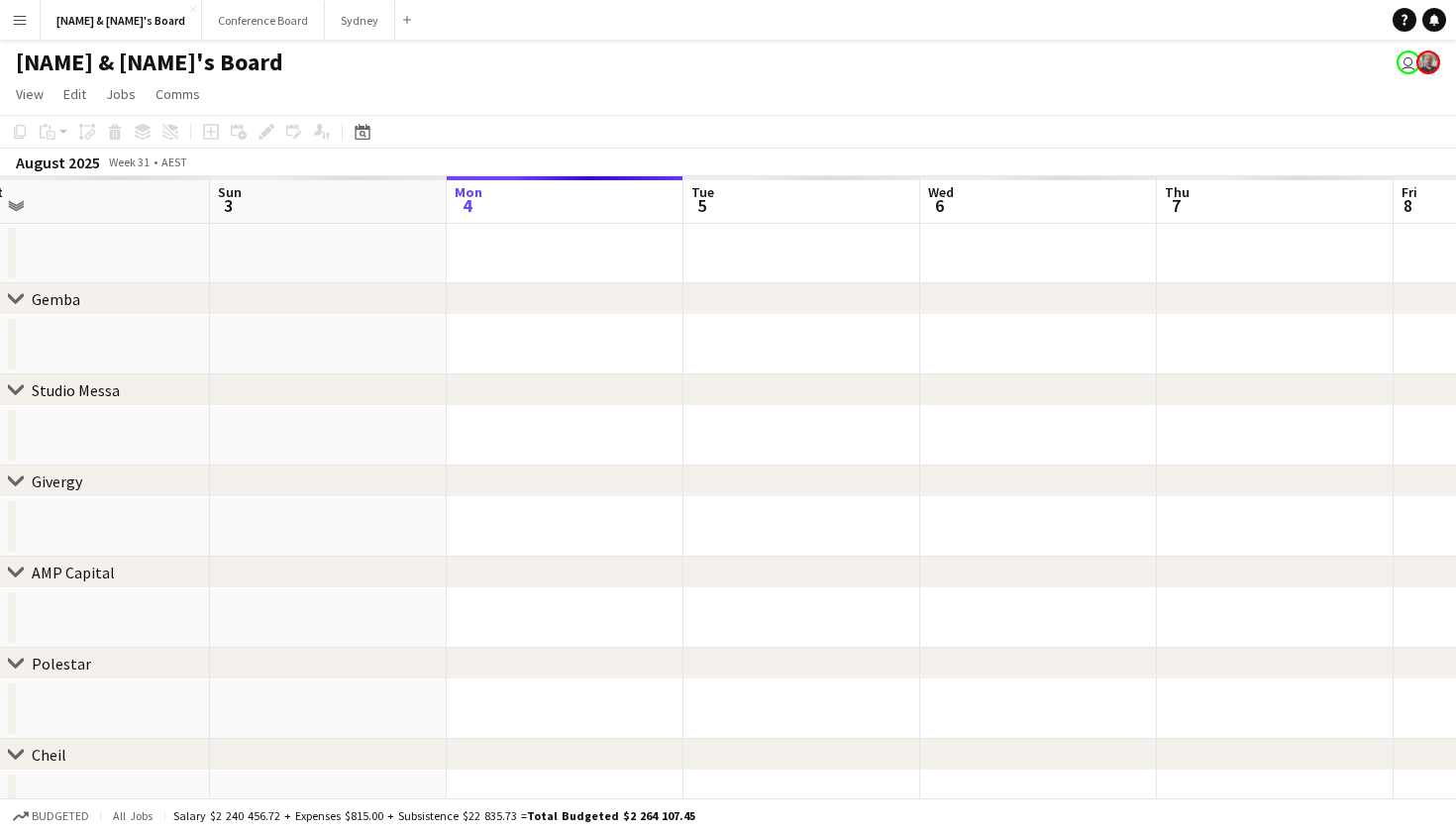 scroll, scrollTop: 0, scrollLeft: 495, axis: horizontal 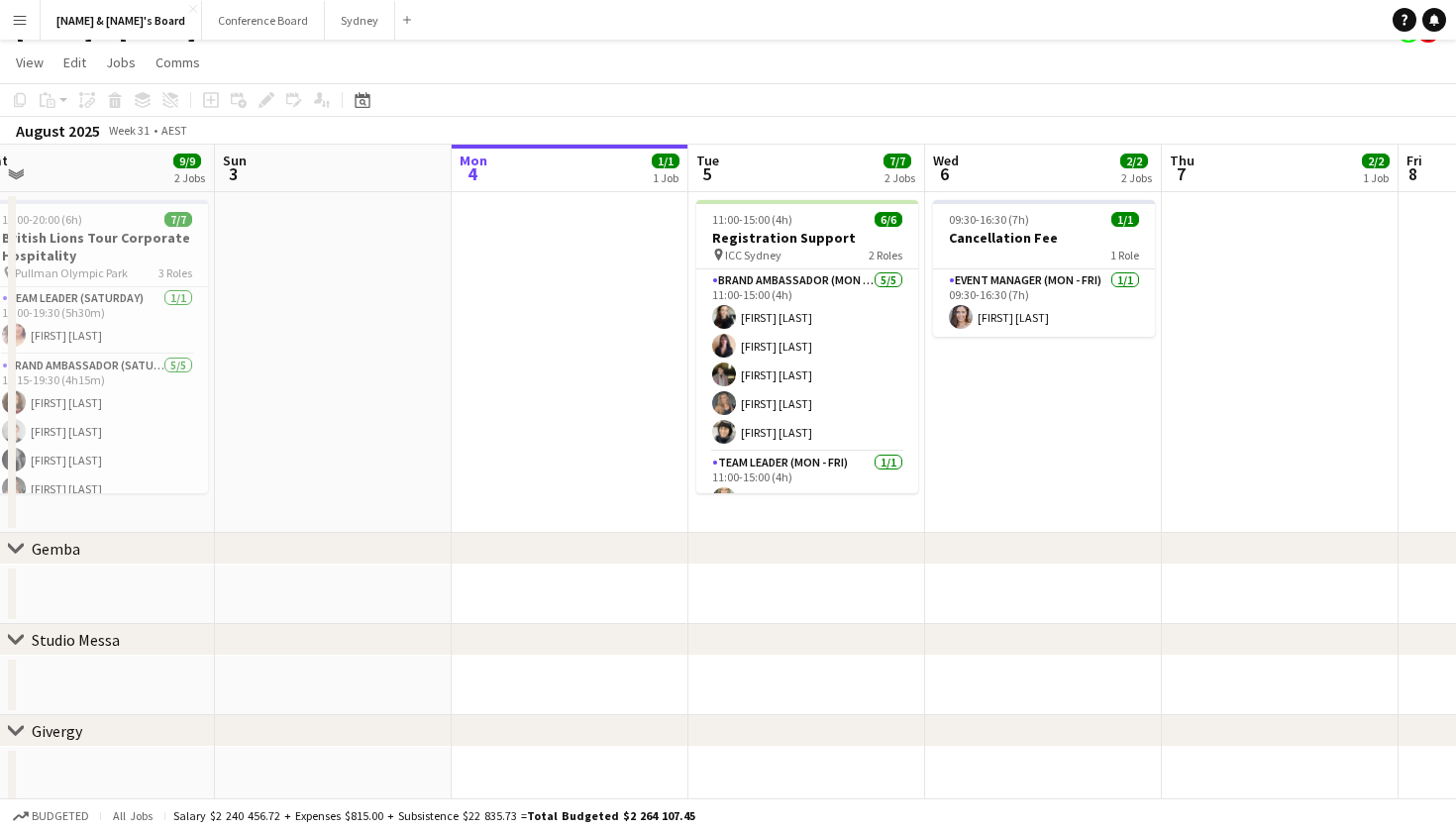 click on "Menu" at bounding box center [20, 20] 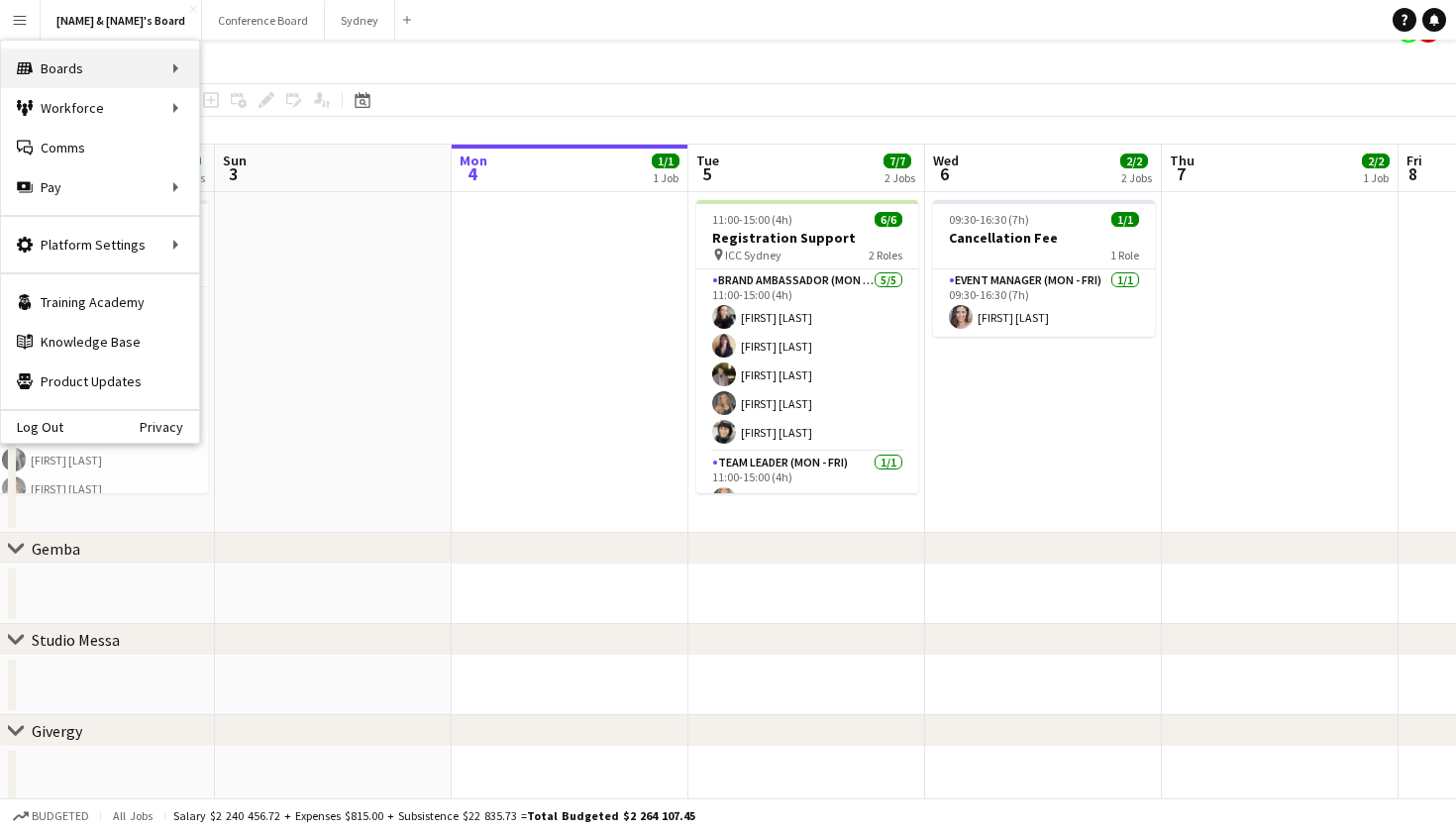 click on "Boards
Boards" at bounding box center (100, 68) 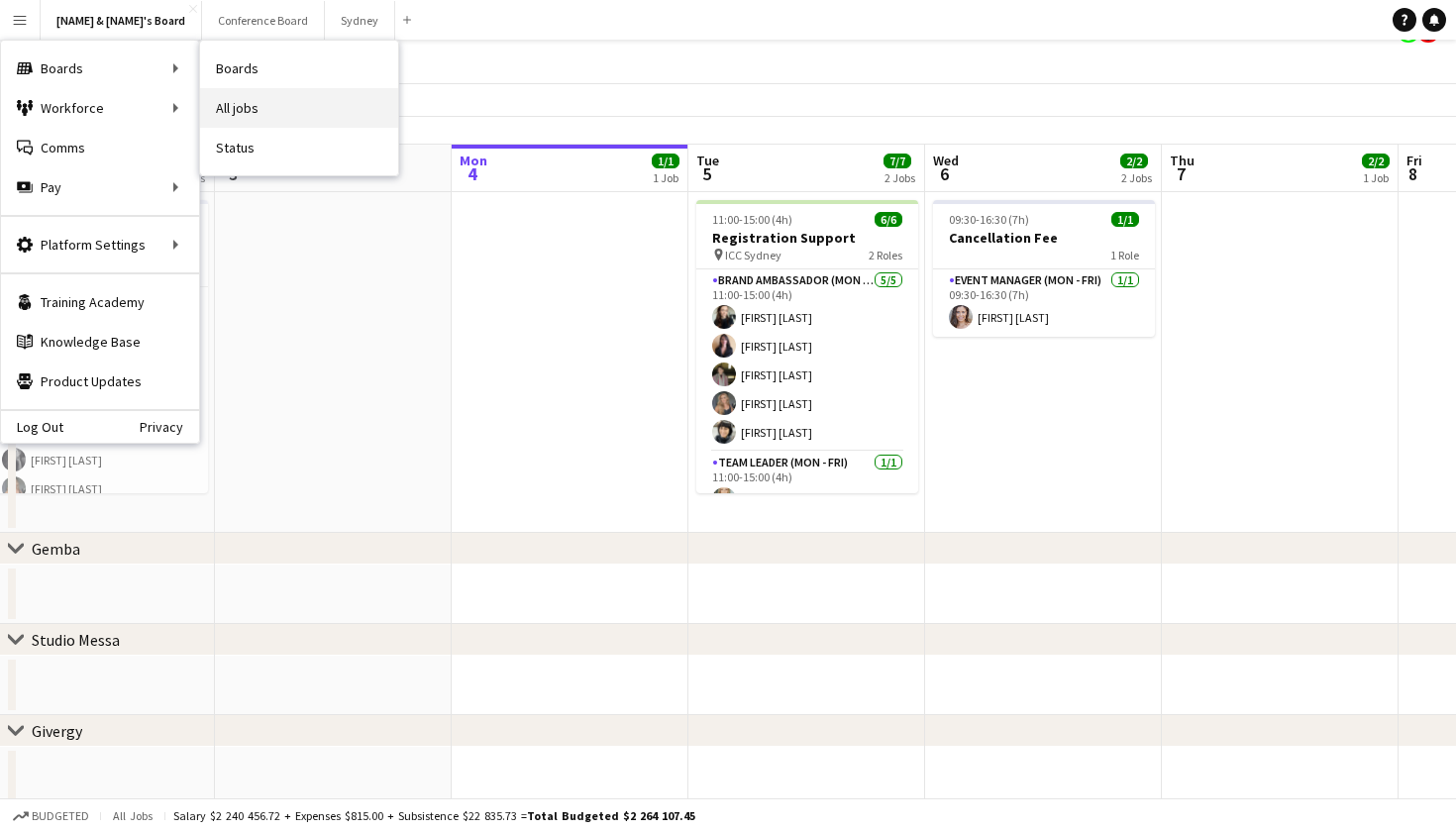 click on "All jobs" at bounding box center (299, 108) 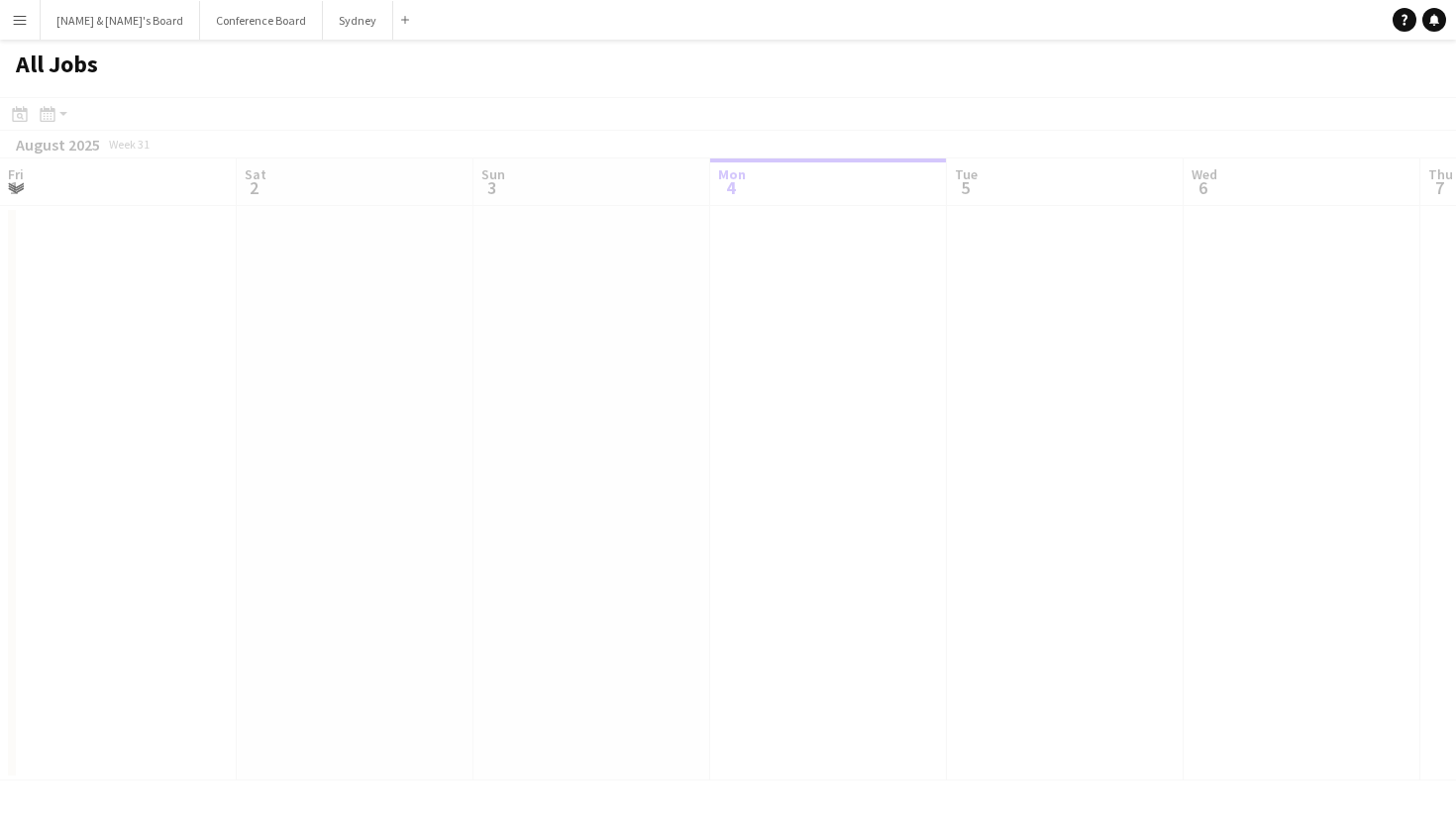 scroll, scrollTop: 0, scrollLeft: 0, axis: both 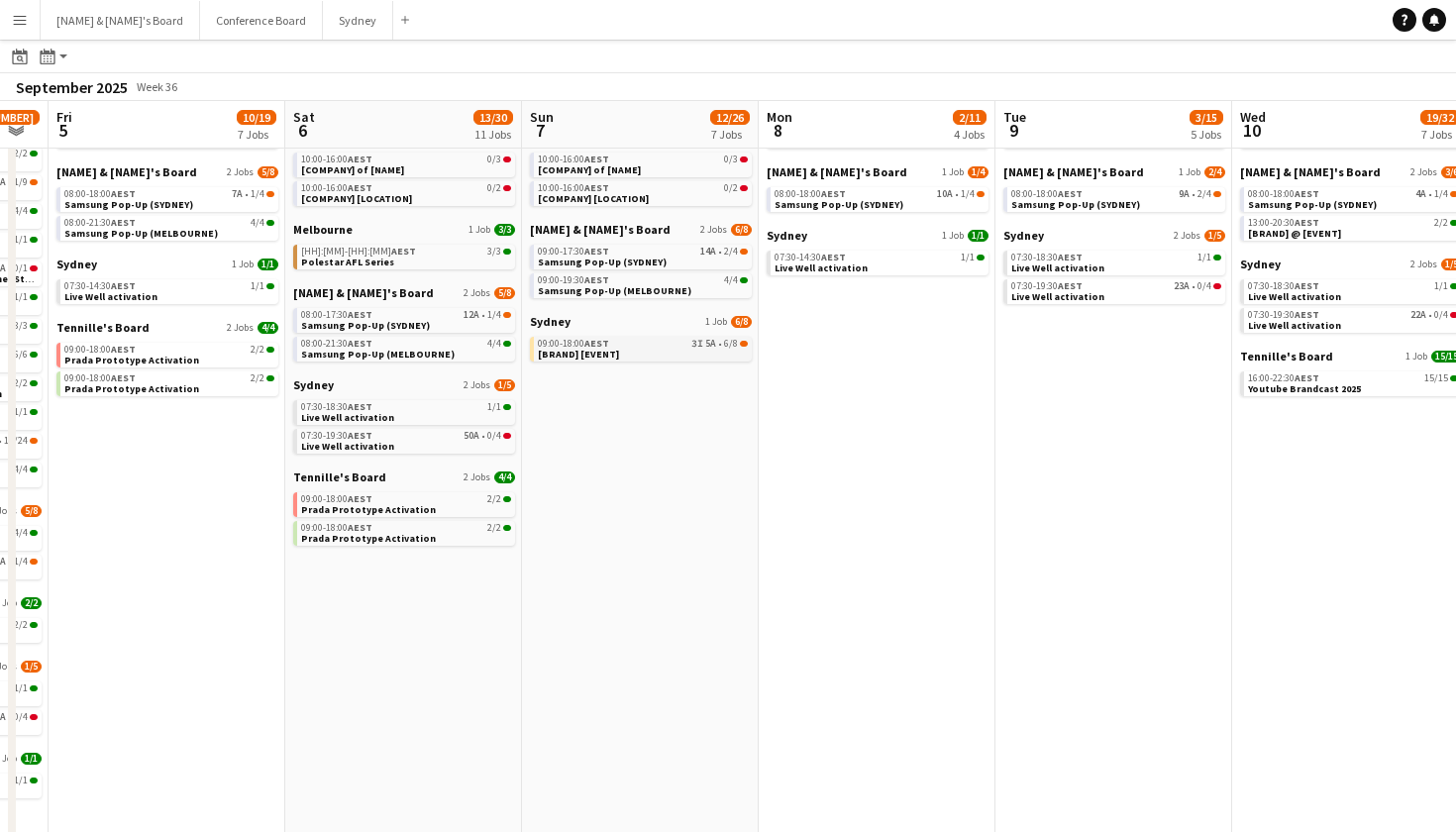 click on "AEST" at bounding box center (596, 343) 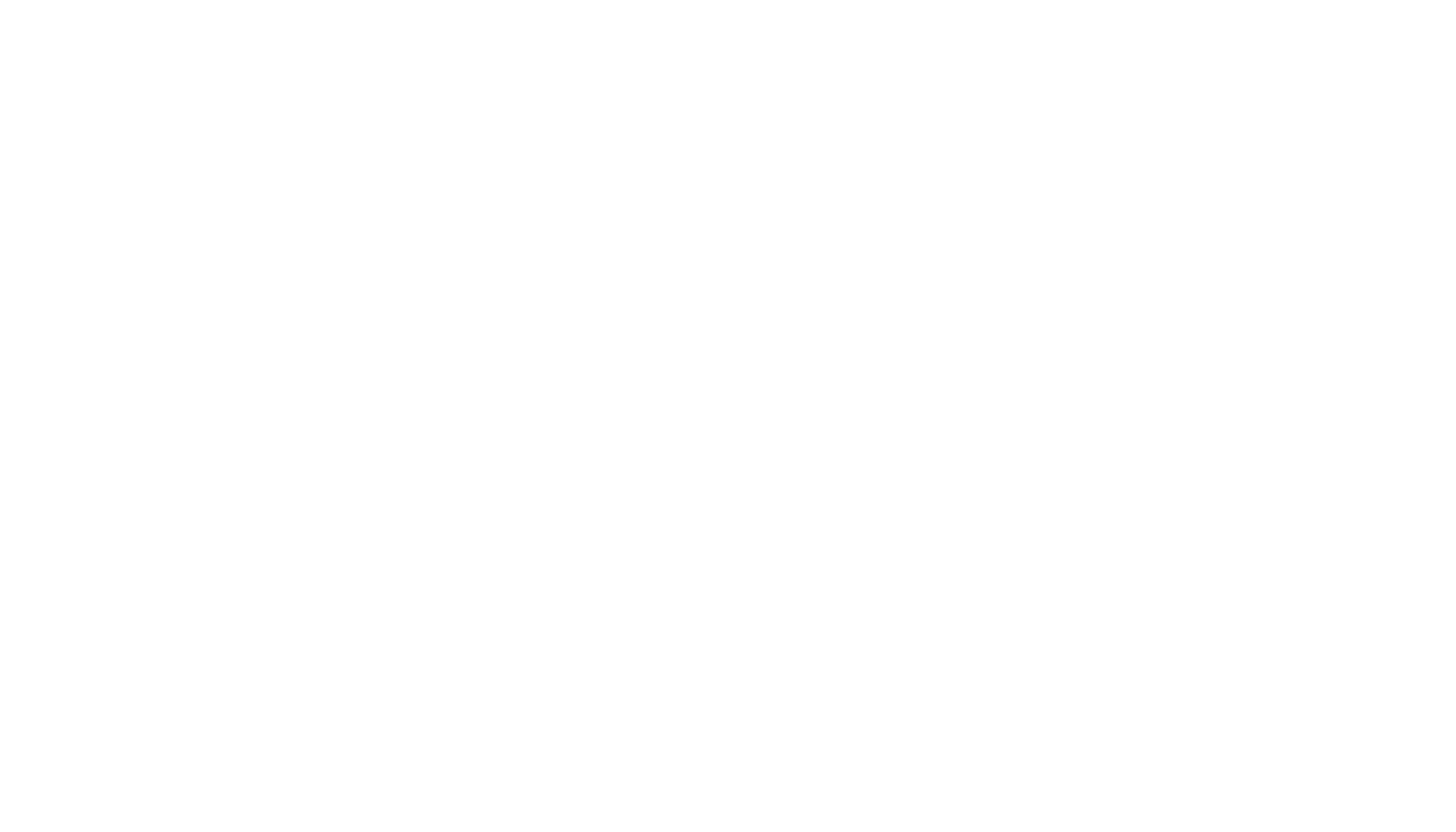 scroll, scrollTop: 0, scrollLeft: 0, axis: both 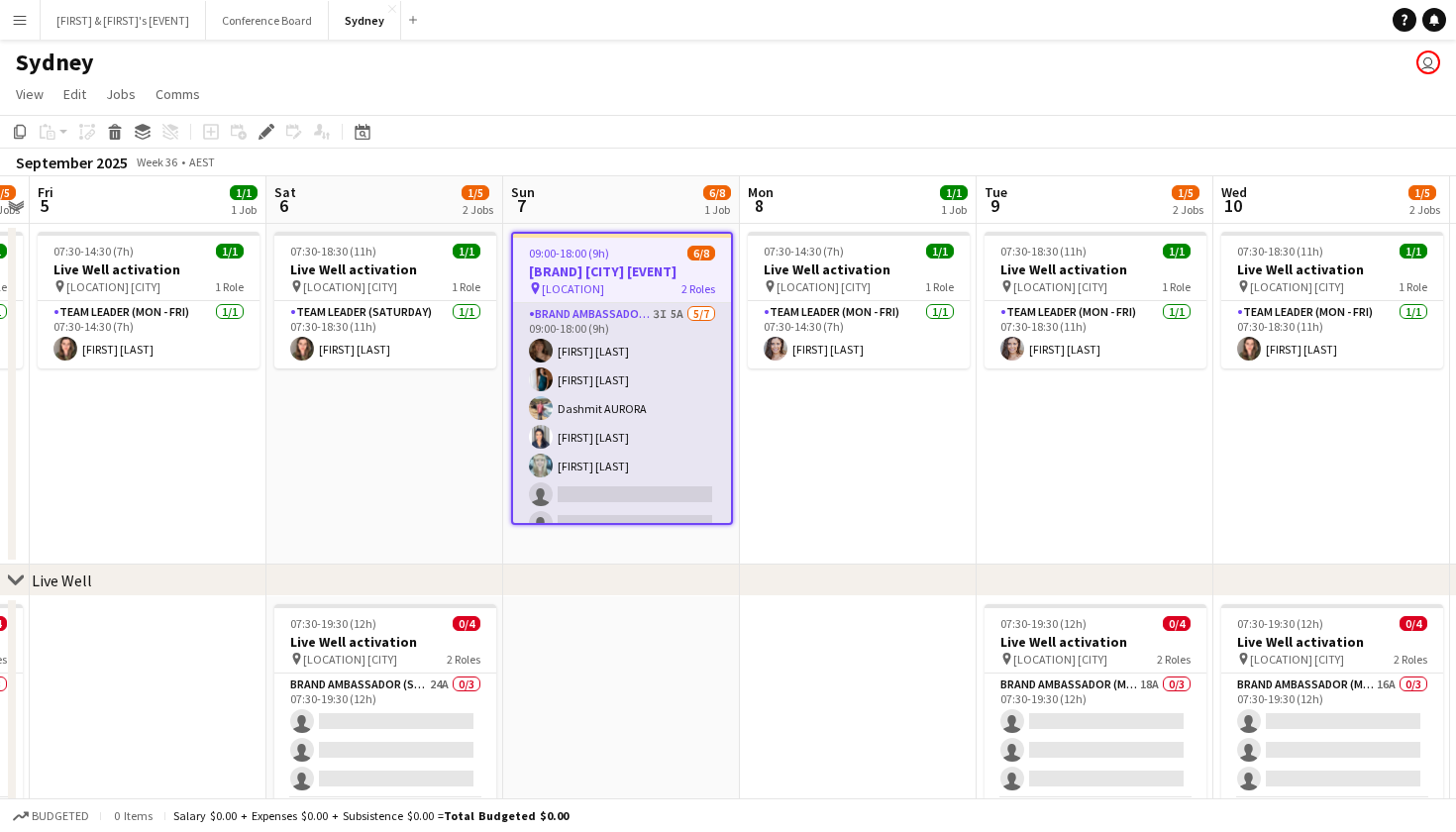 click on "Brand Ambassador (Sunday)   3I   5A   5/7   09:00-18:00 (9h)
Charlotte Edwards Payal Gidwani Dashmit AURORA Vanessa Flauzino Brittany Smith
single-neutral-actions
single-neutral-actions" at bounding box center [622, 423] 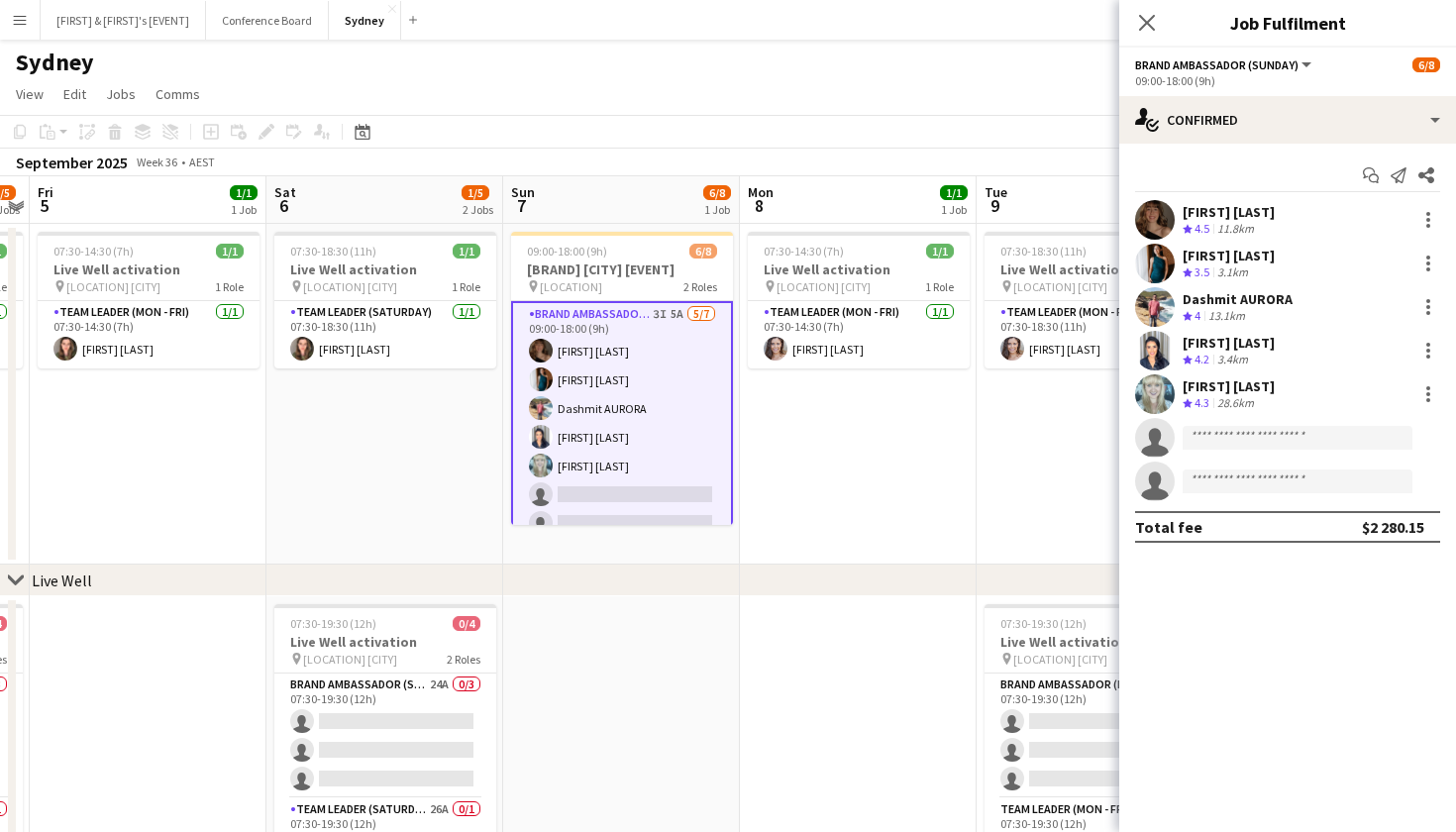 scroll, scrollTop: 0, scrollLeft: 0, axis: both 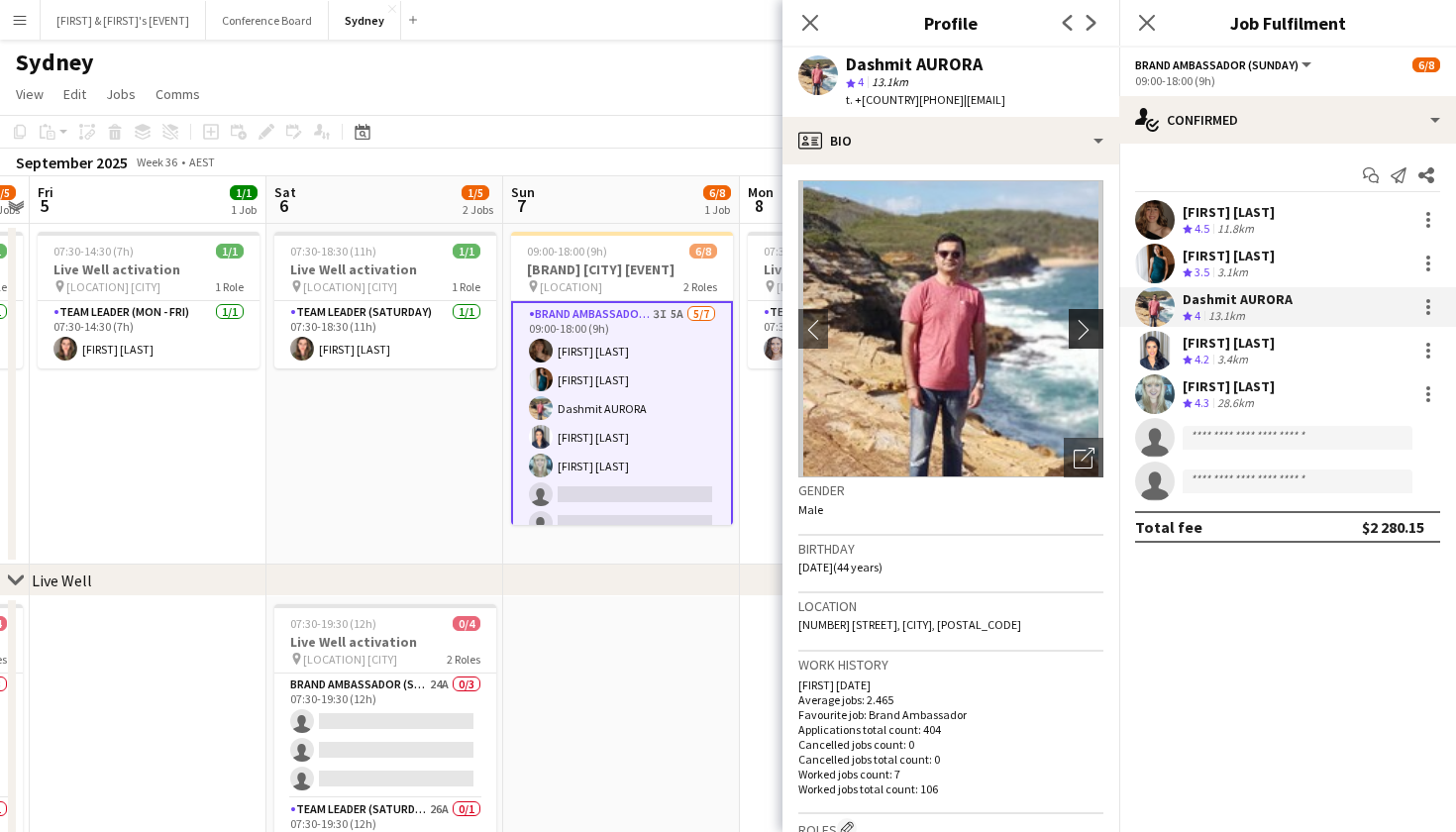 click on "chevron-right" 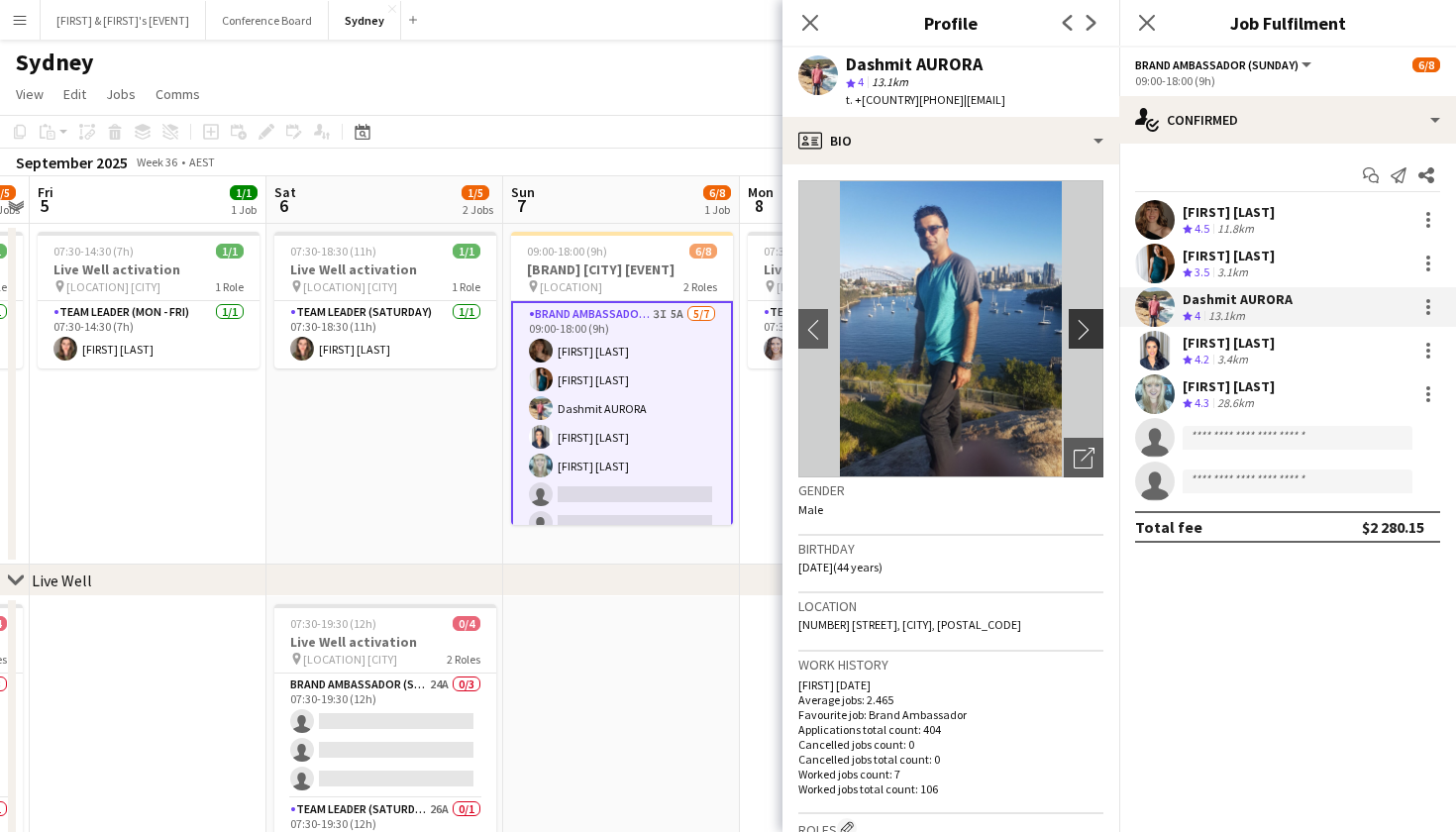 click on "chevron-right" 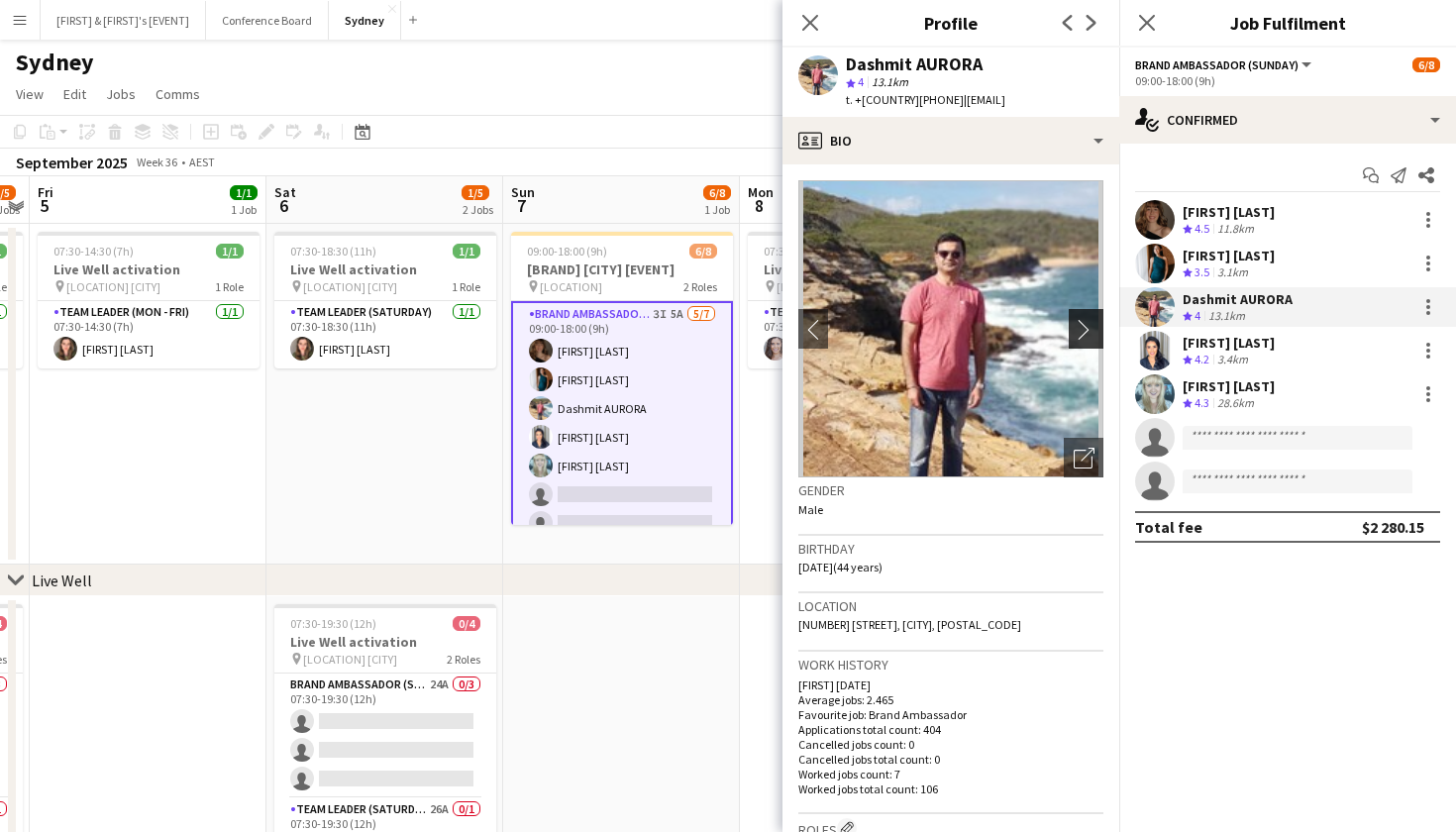 click on "chevron-right" 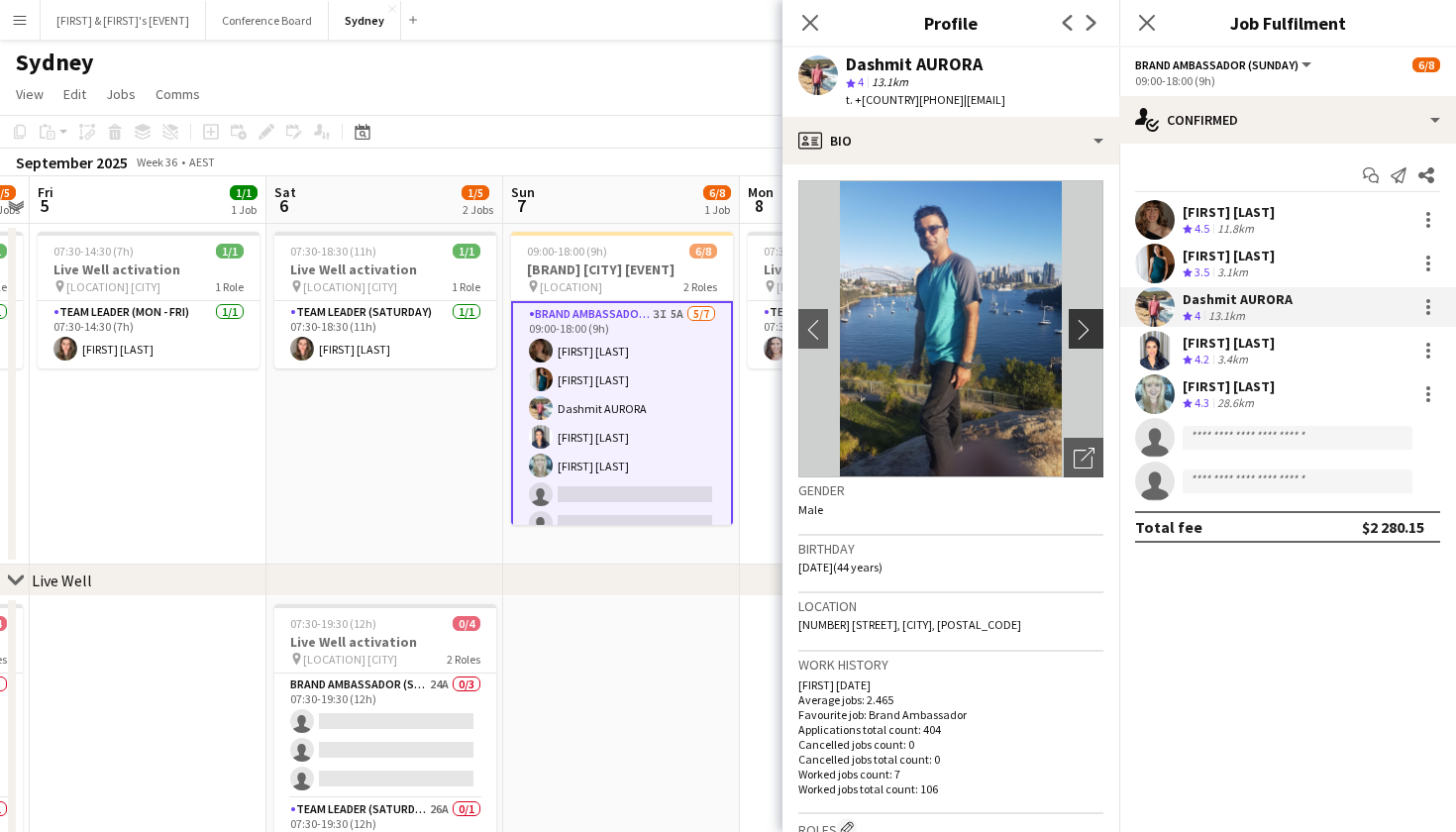 click on "chevron-right" 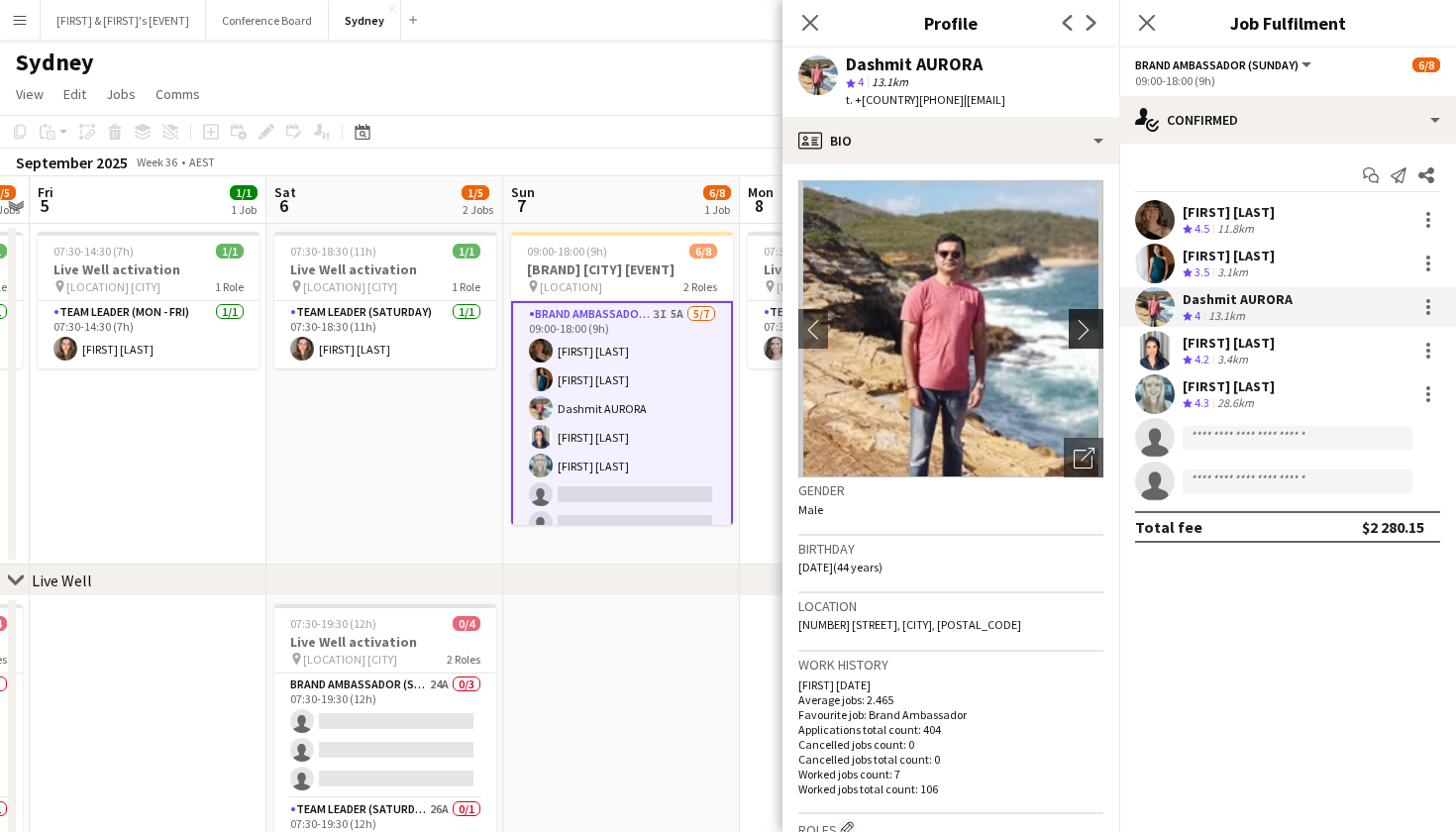 click on "chevron-right" 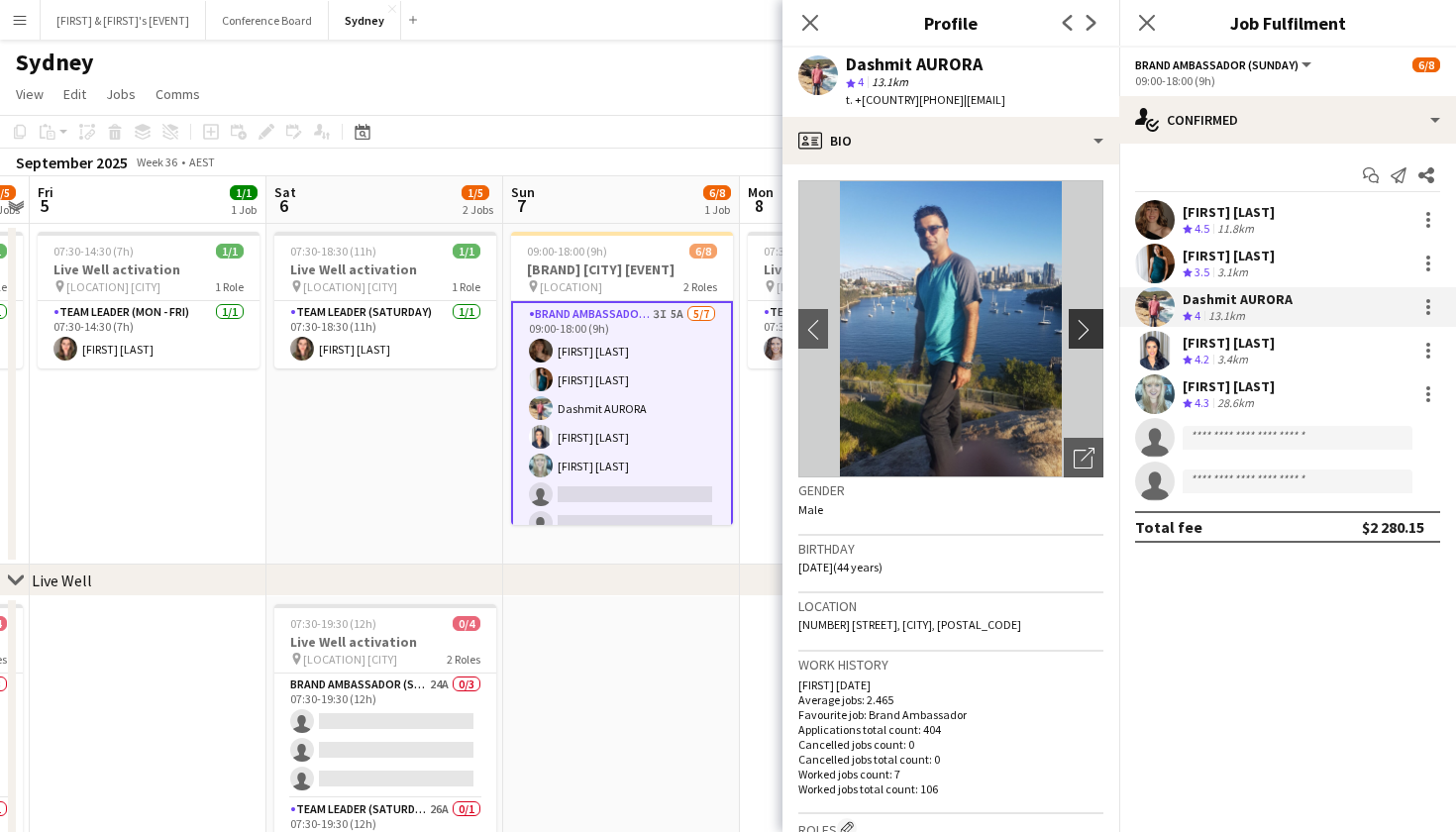 click on "chevron-right" 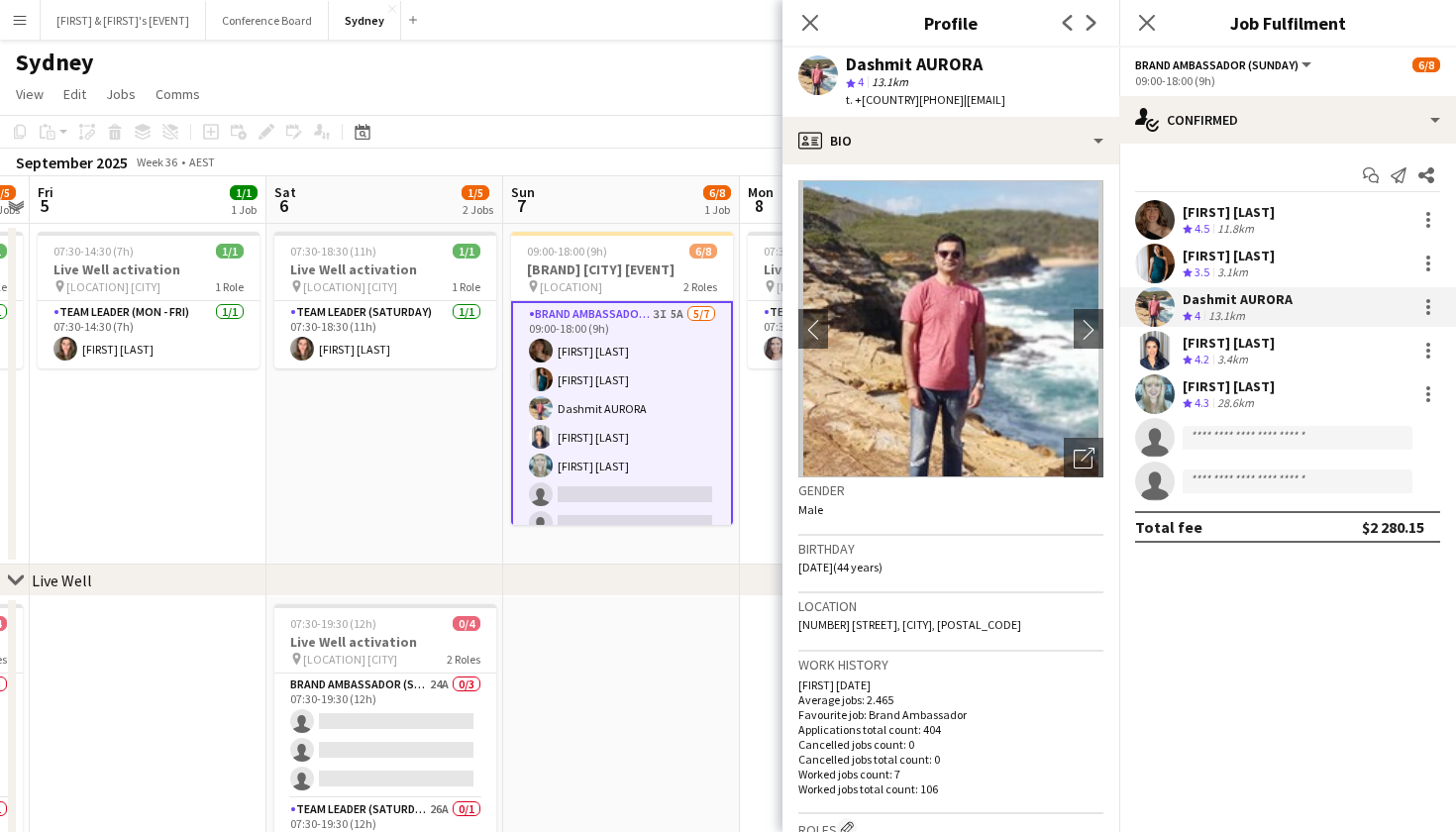 click on "Charlotte Edwards" at bounding box center [1228, 212] 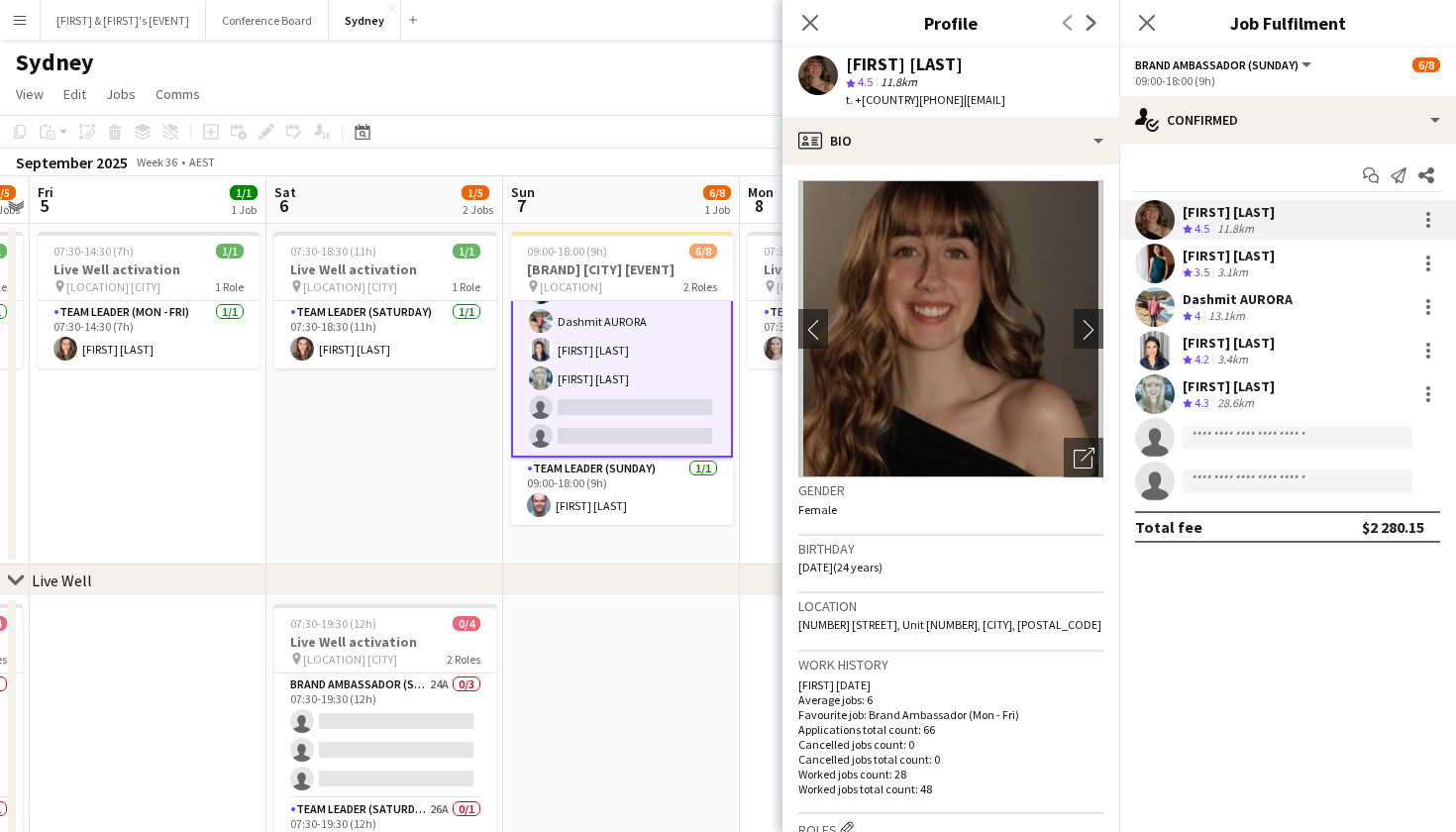 scroll, scrollTop: 87, scrollLeft: 0, axis: vertical 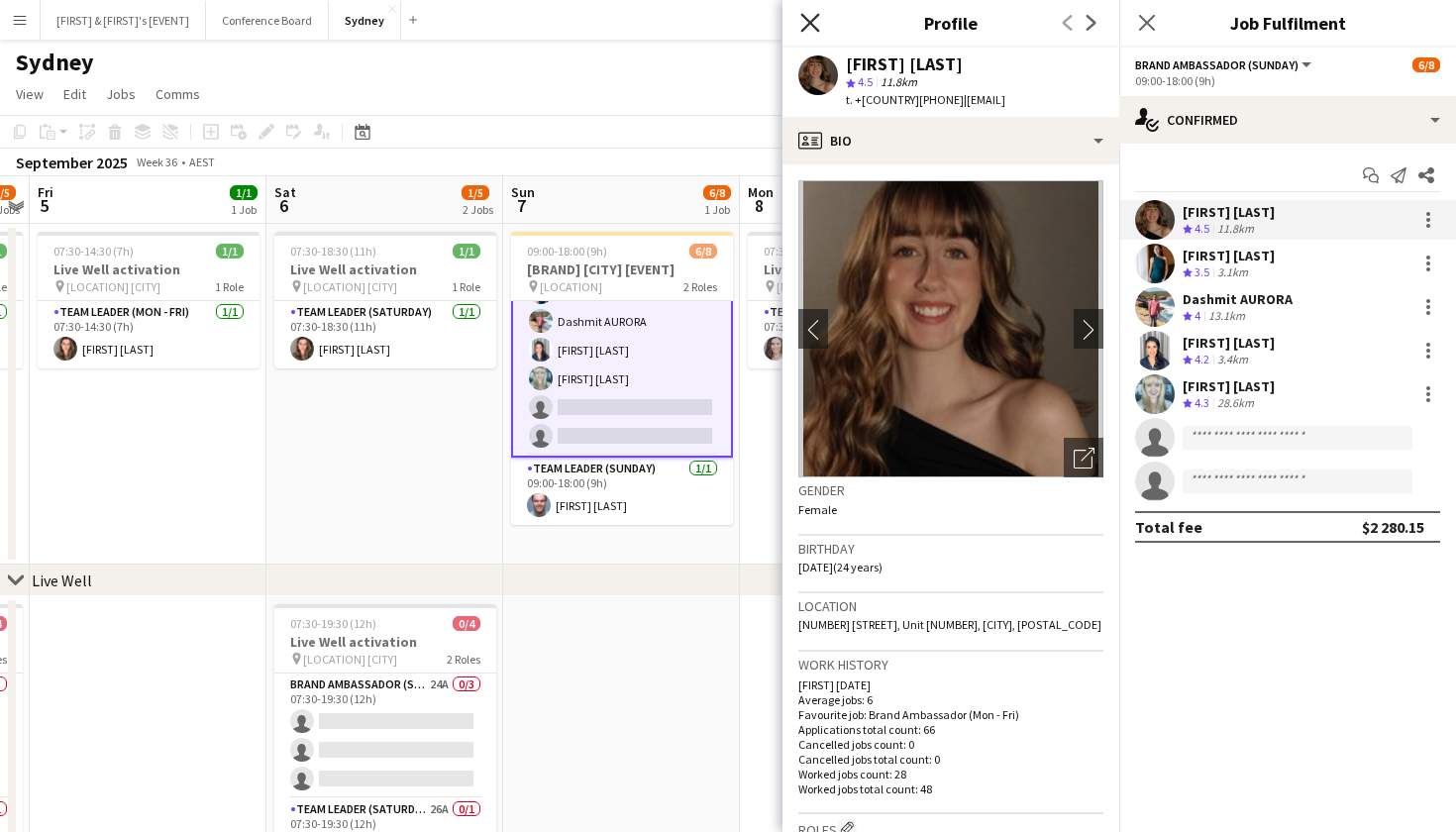click on "Close pop-in" 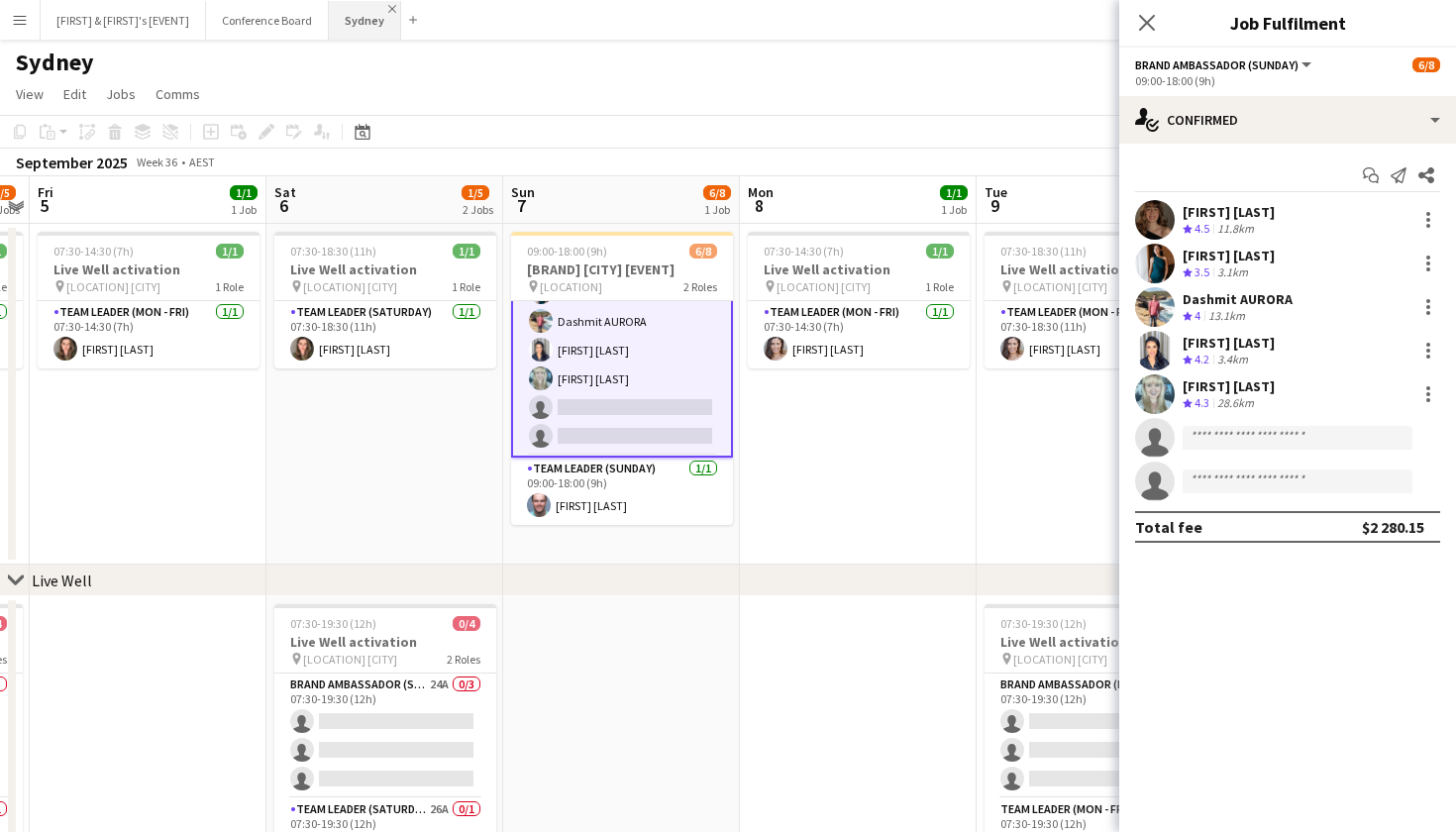 click on "Close" at bounding box center [392, 9] 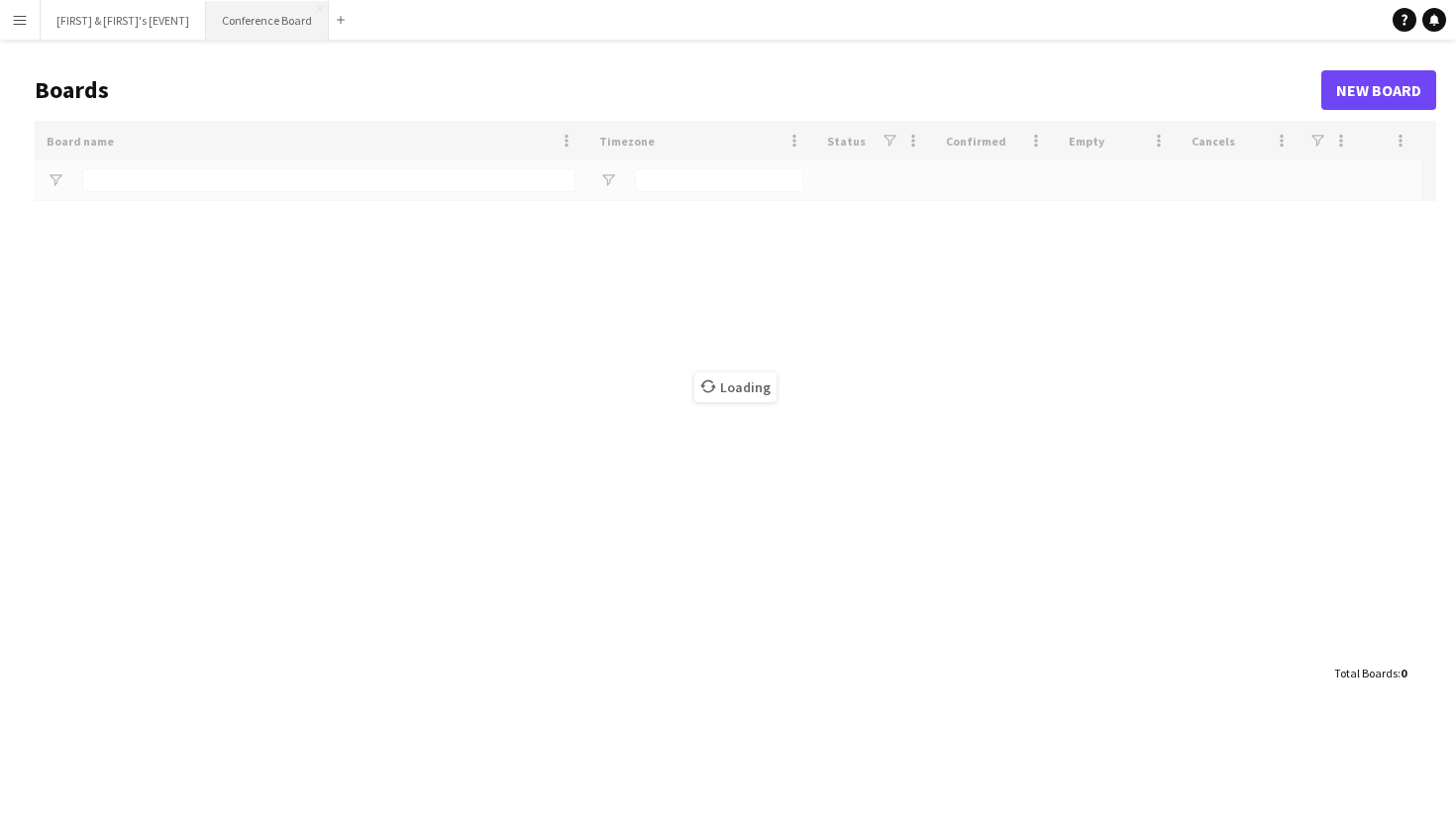 click on "Conference Board
Close" at bounding box center (267, 20) 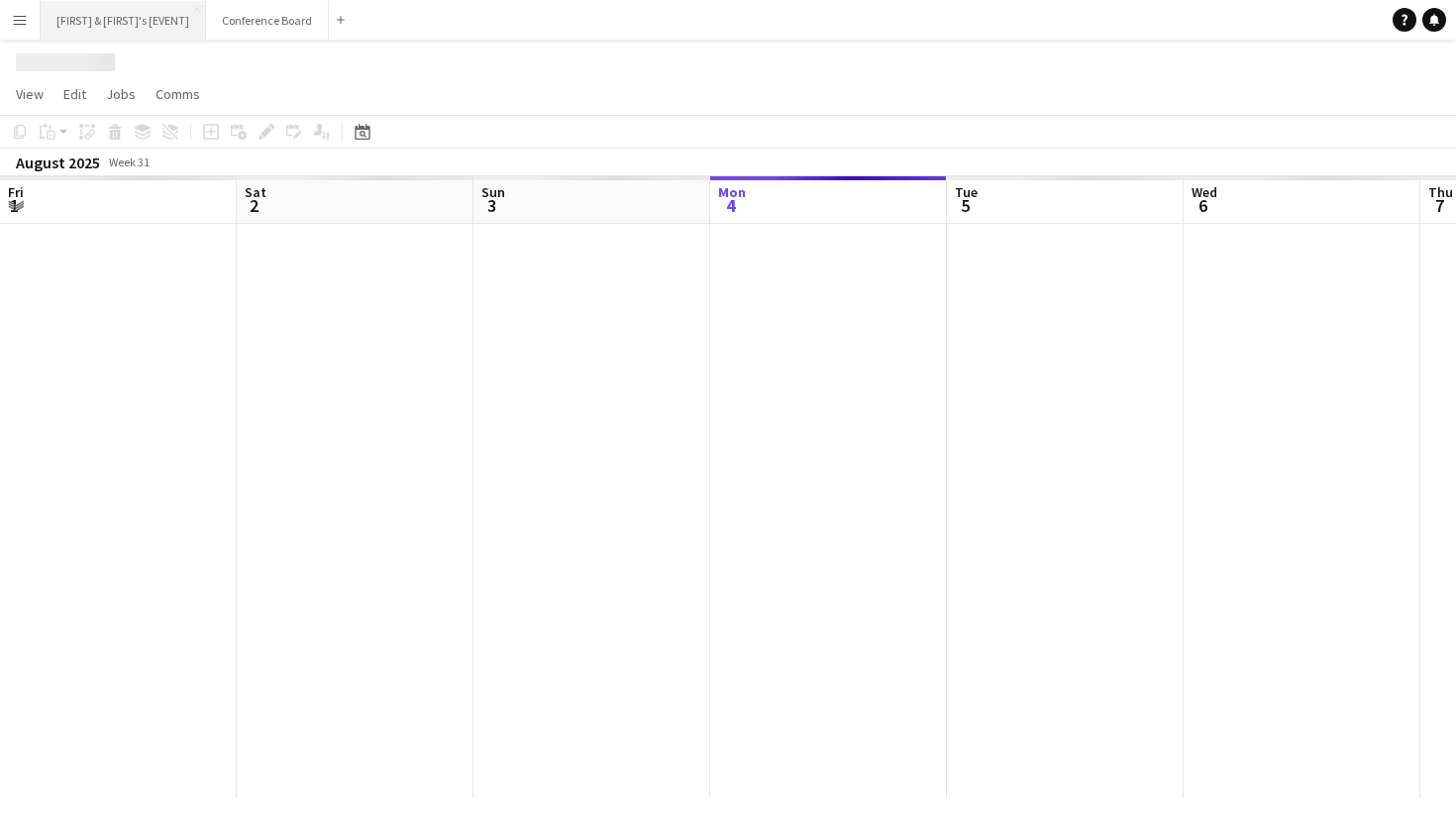 scroll, scrollTop: 0, scrollLeft: 473, axis: horizontal 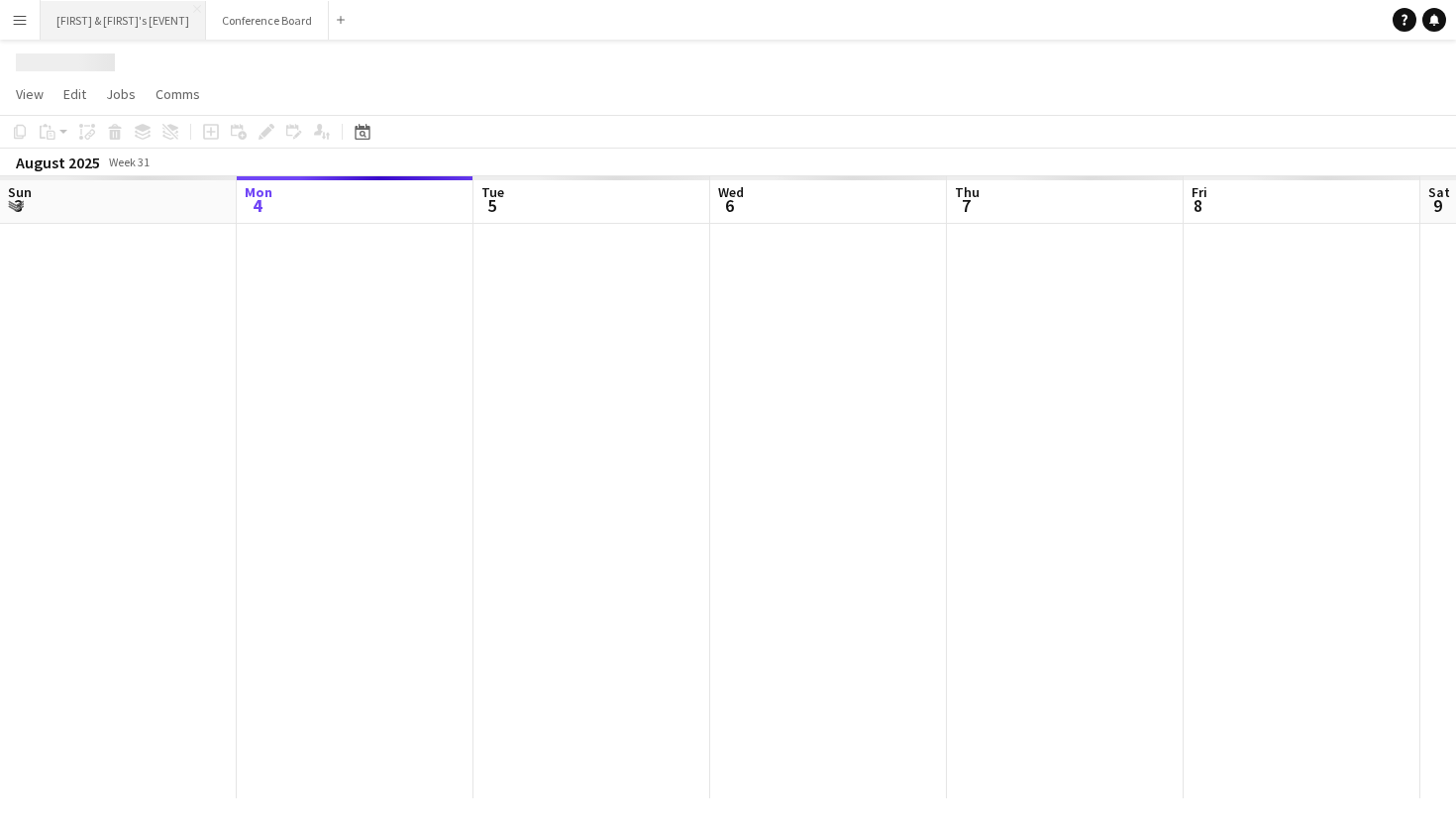 click on "[NAME] & [NAME]'s Board
Close" at bounding box center [123, 20] 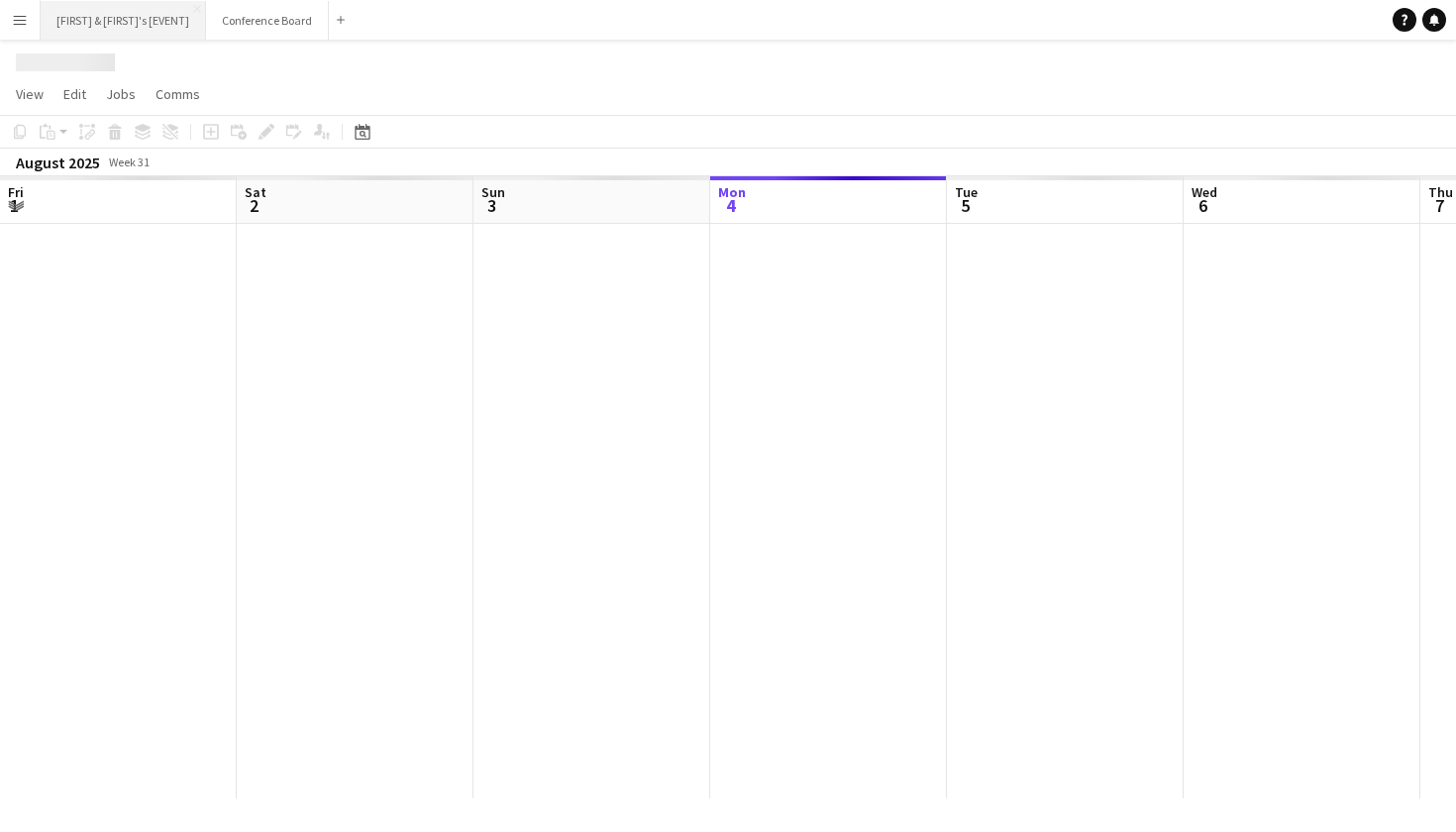 scroll, scrollTop: 0, scrollLeft: 473, axis: horizontal 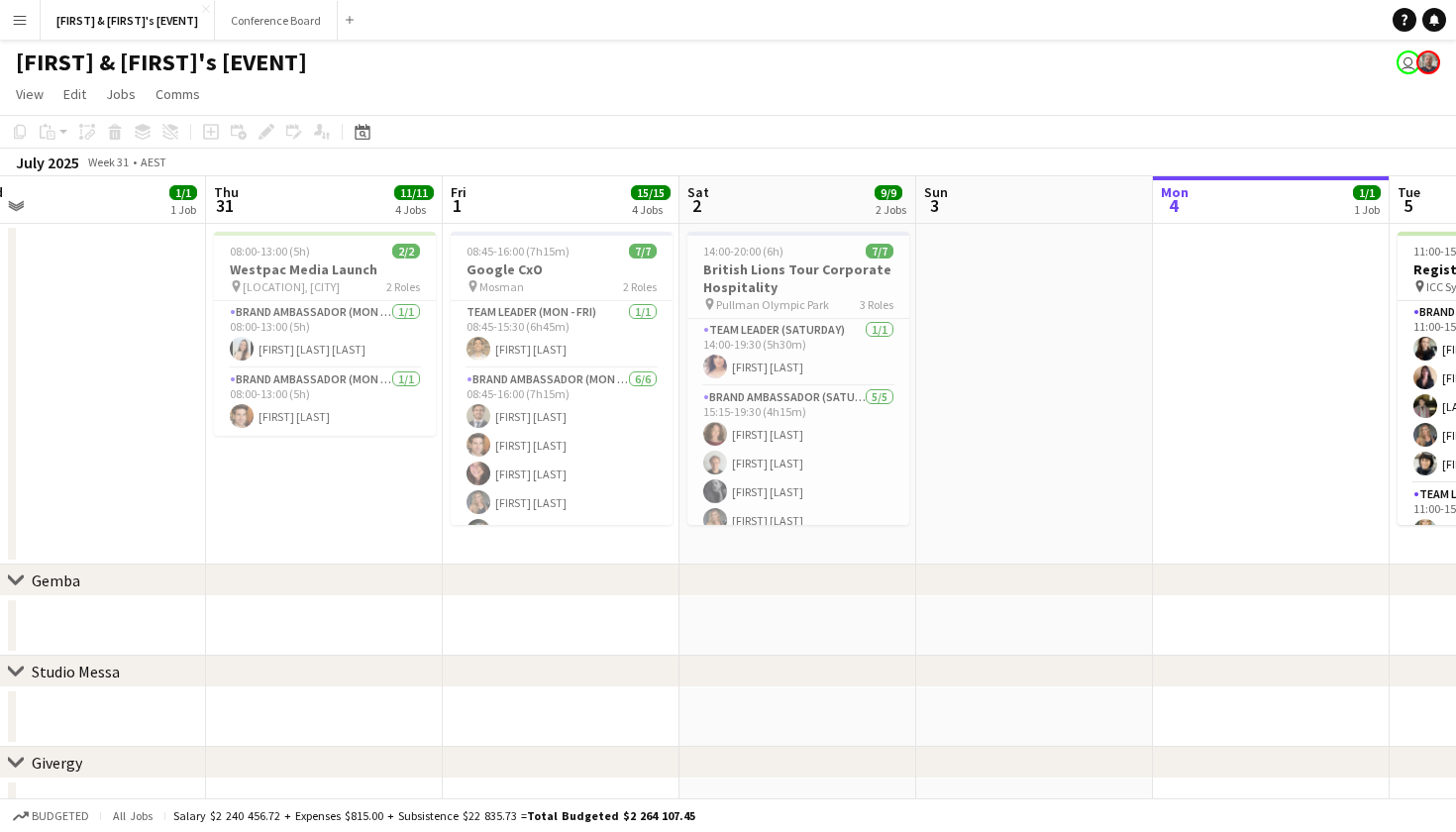 click on "Menu" at bounding box center (20, 20) 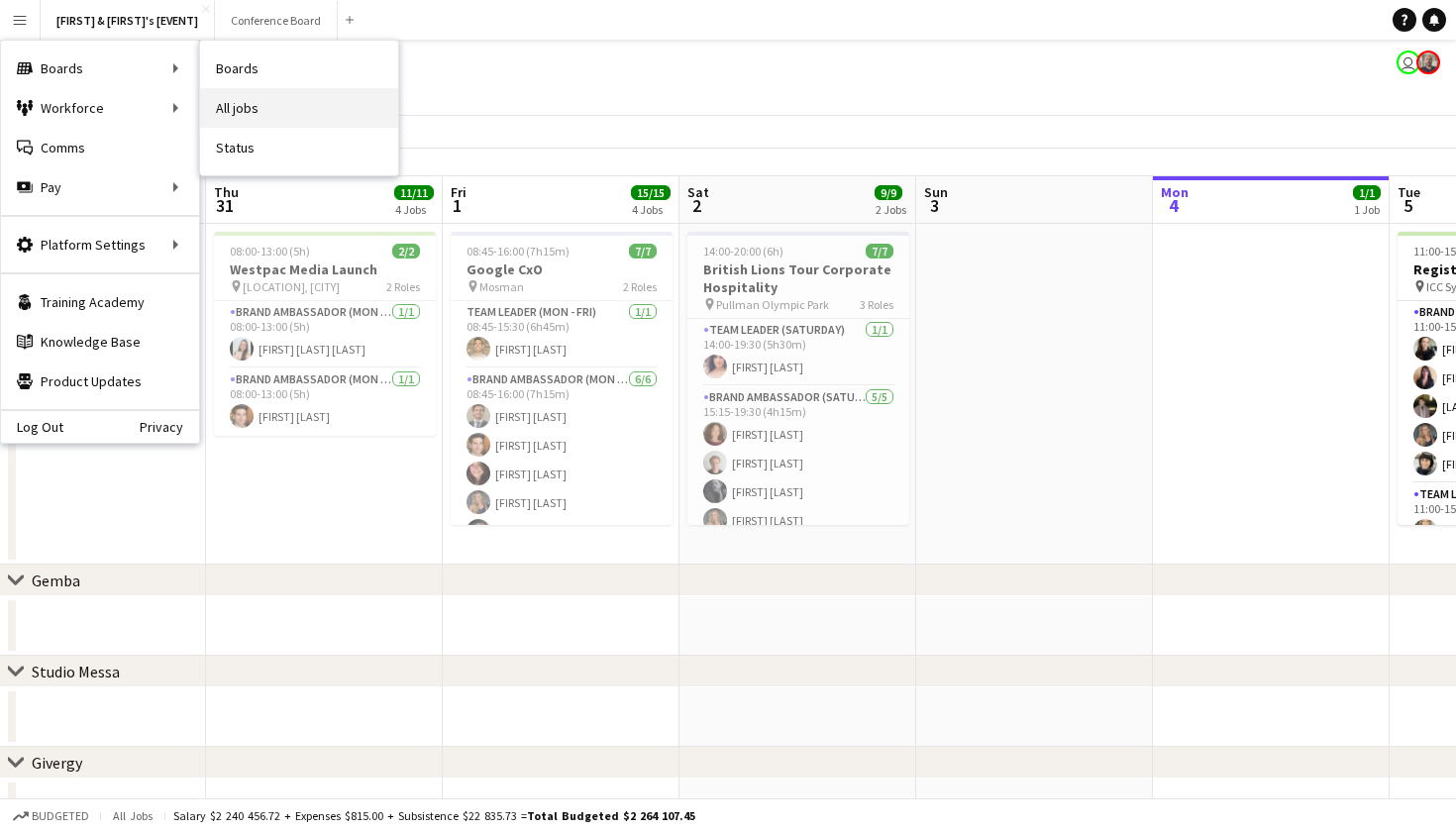 click on "All jobs" at bounding box center [299, 108] 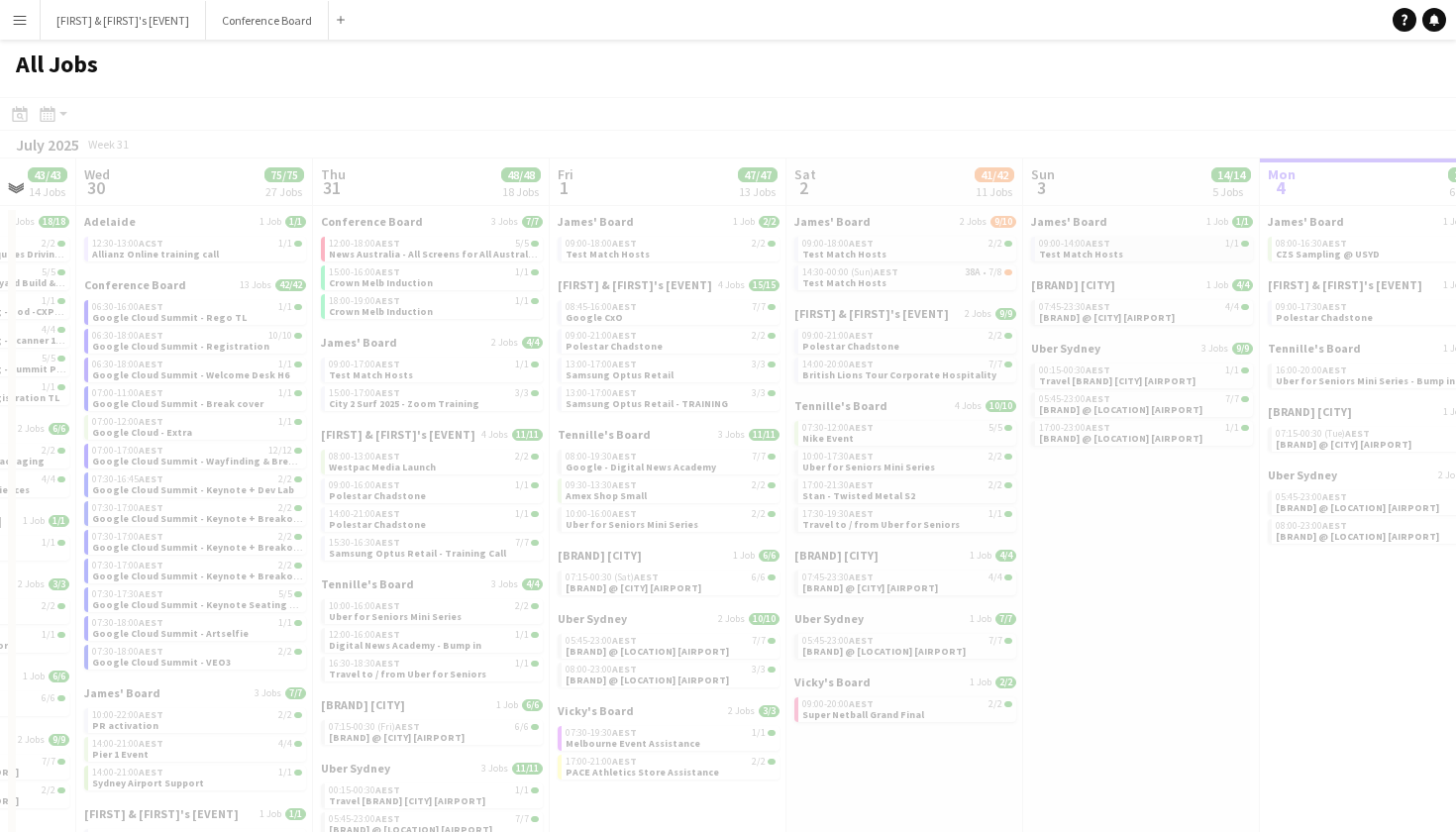 scroll, scrollTop: 0, scrollLeft: 629, axis: horizontal 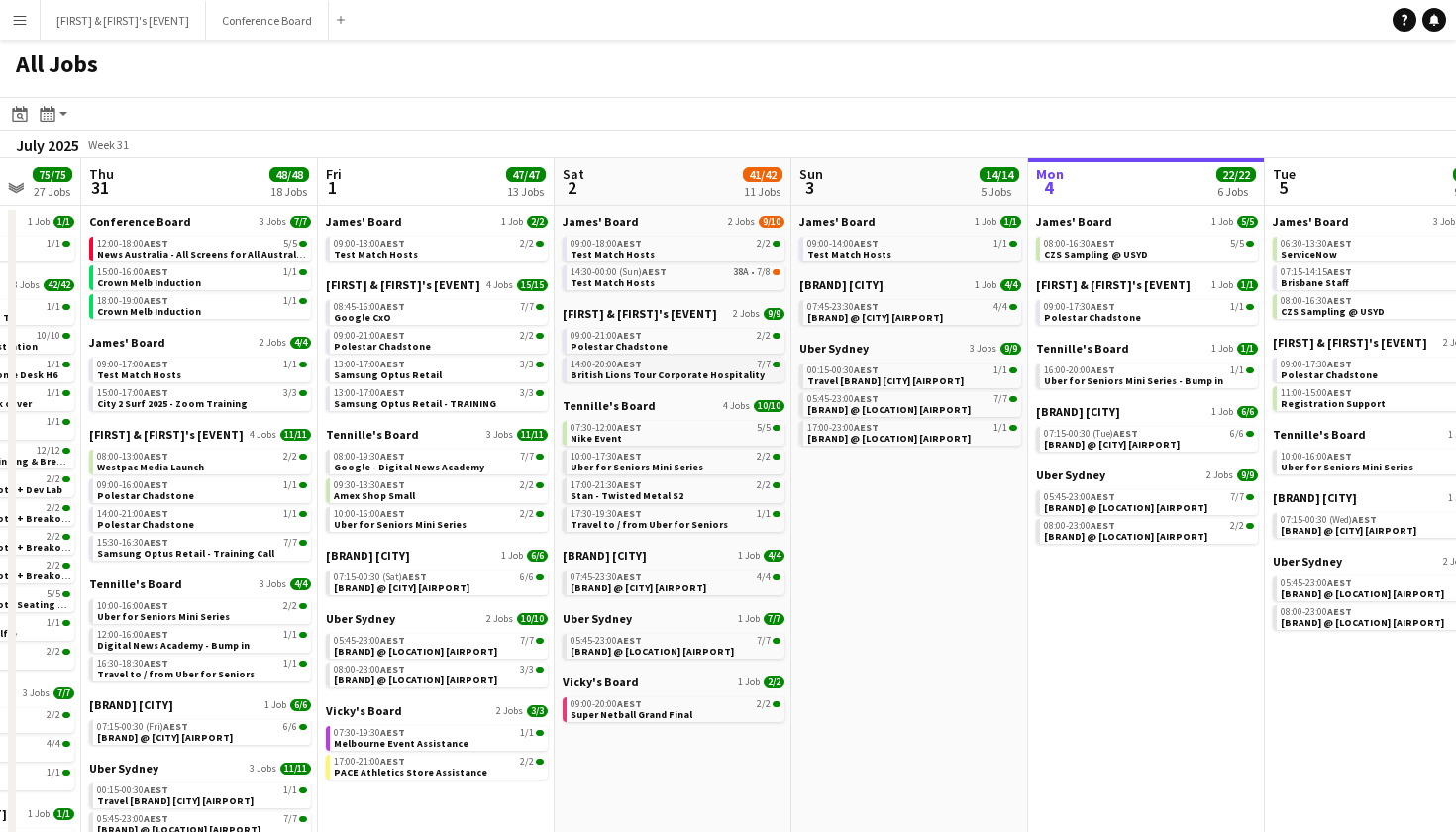 click on "British Lions Tour Corporate Hospitality" at bounding box center (668, 374) 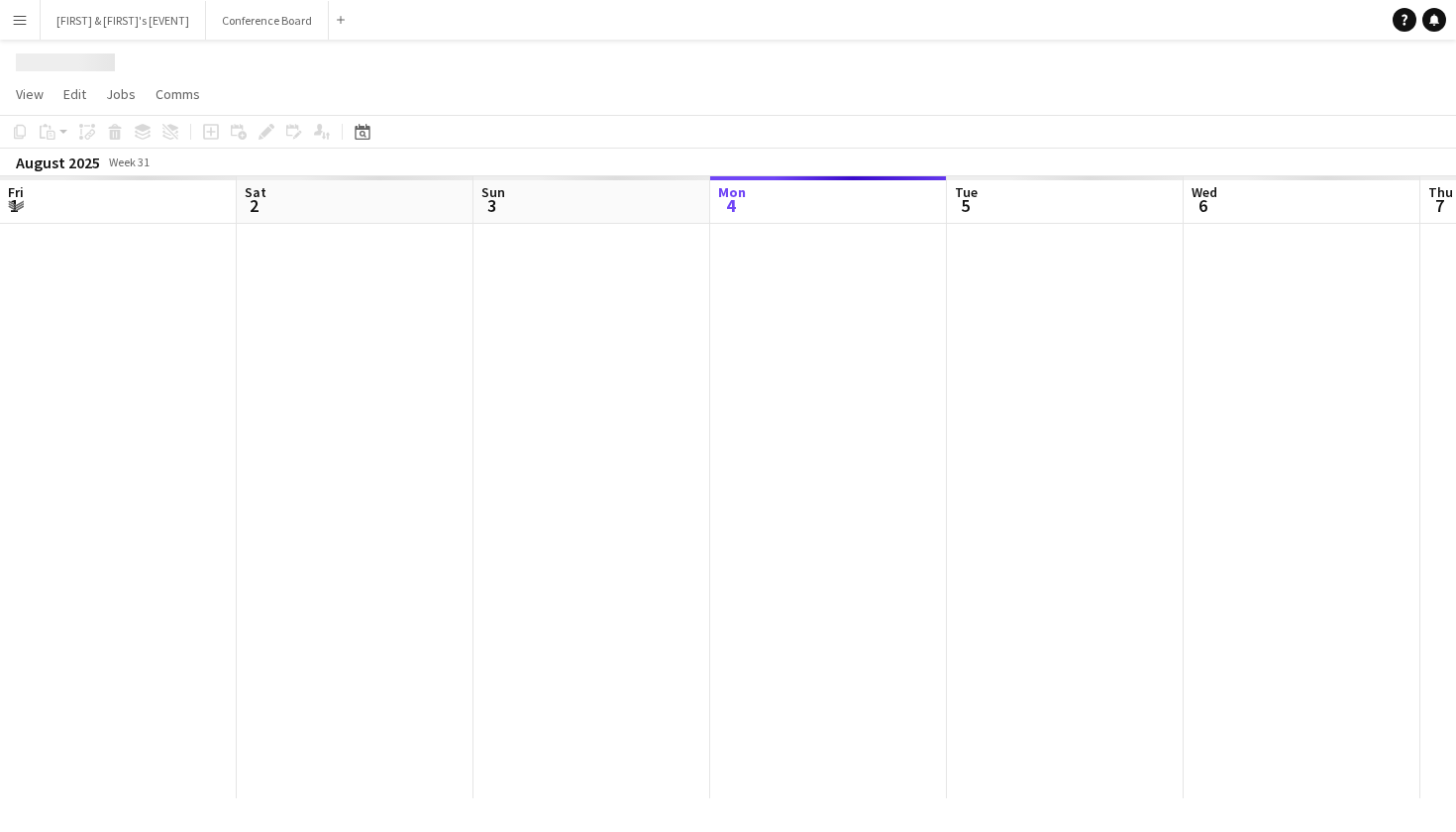 scroll, scrollTop: 0, scrollLeft: 473, axis: horizontal 